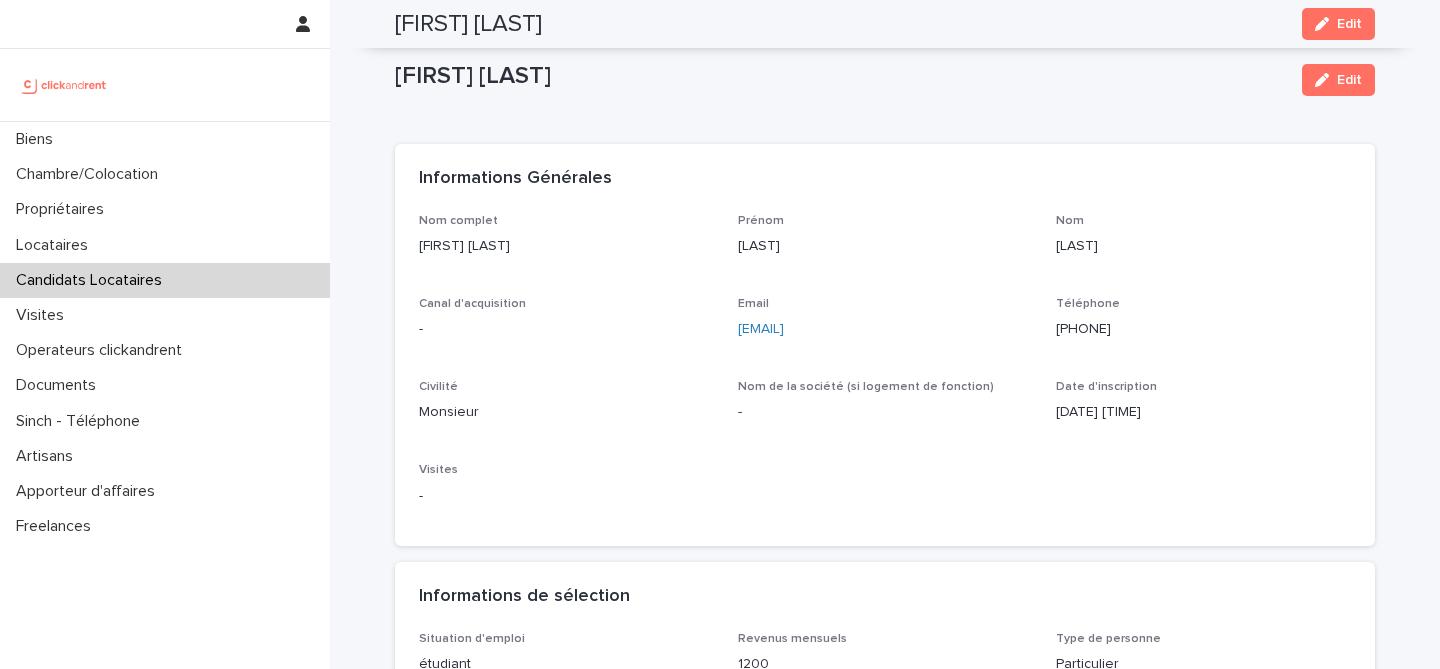 scroll, scrollTop: 0, scrollLeft: 0, axis: both 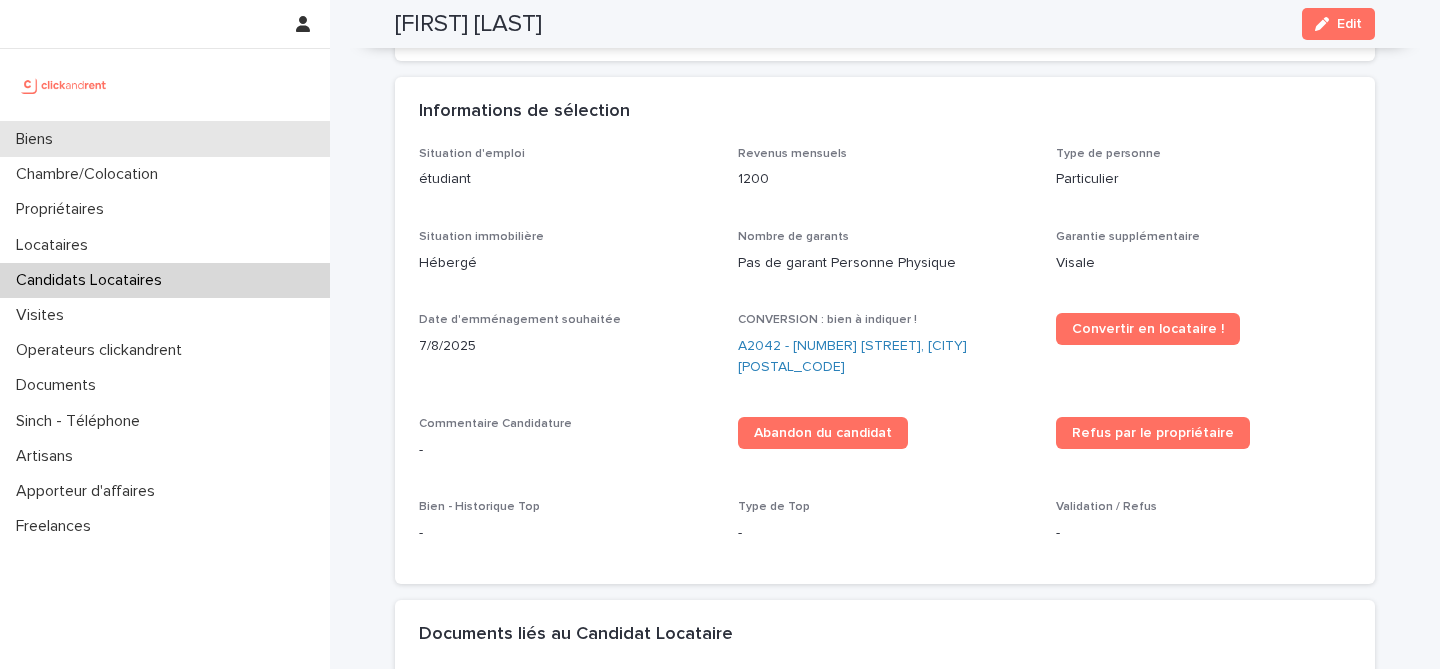 click on "Biens" at bounding box center (165, 139) 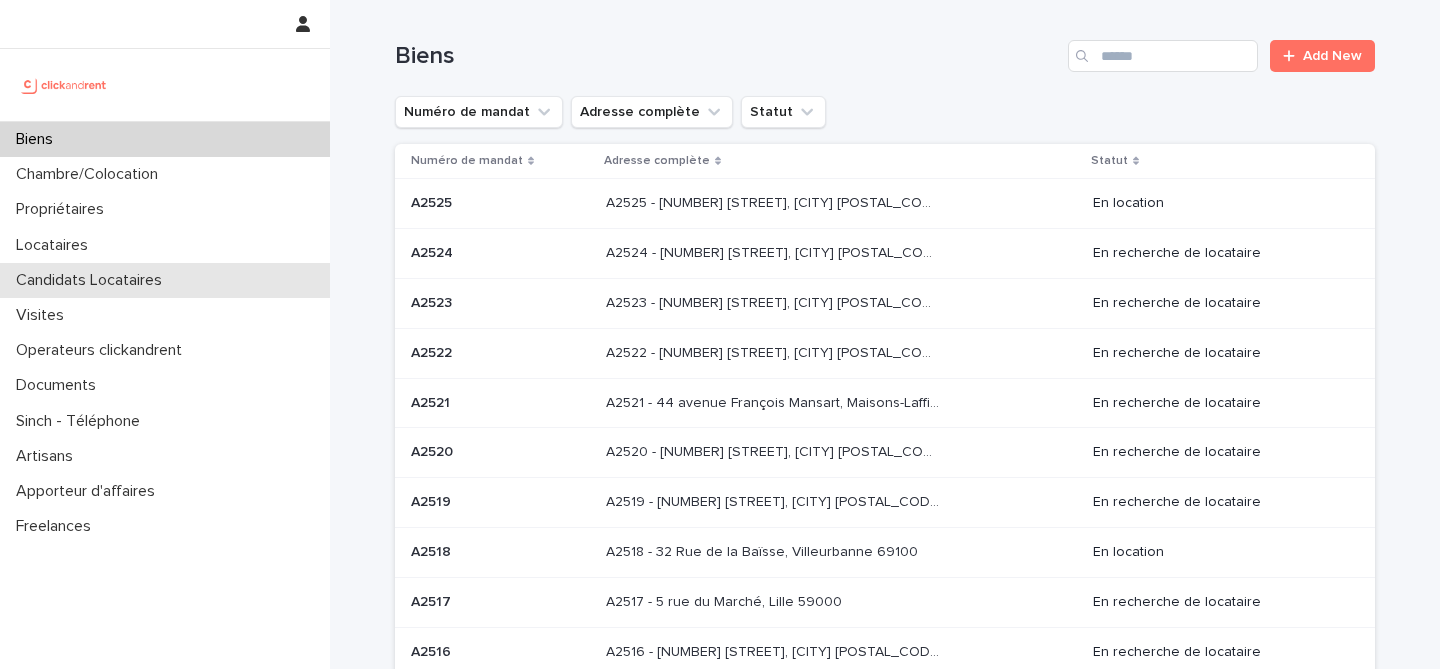 click on "Candidats Locataires" at bounding box center (93, 280) 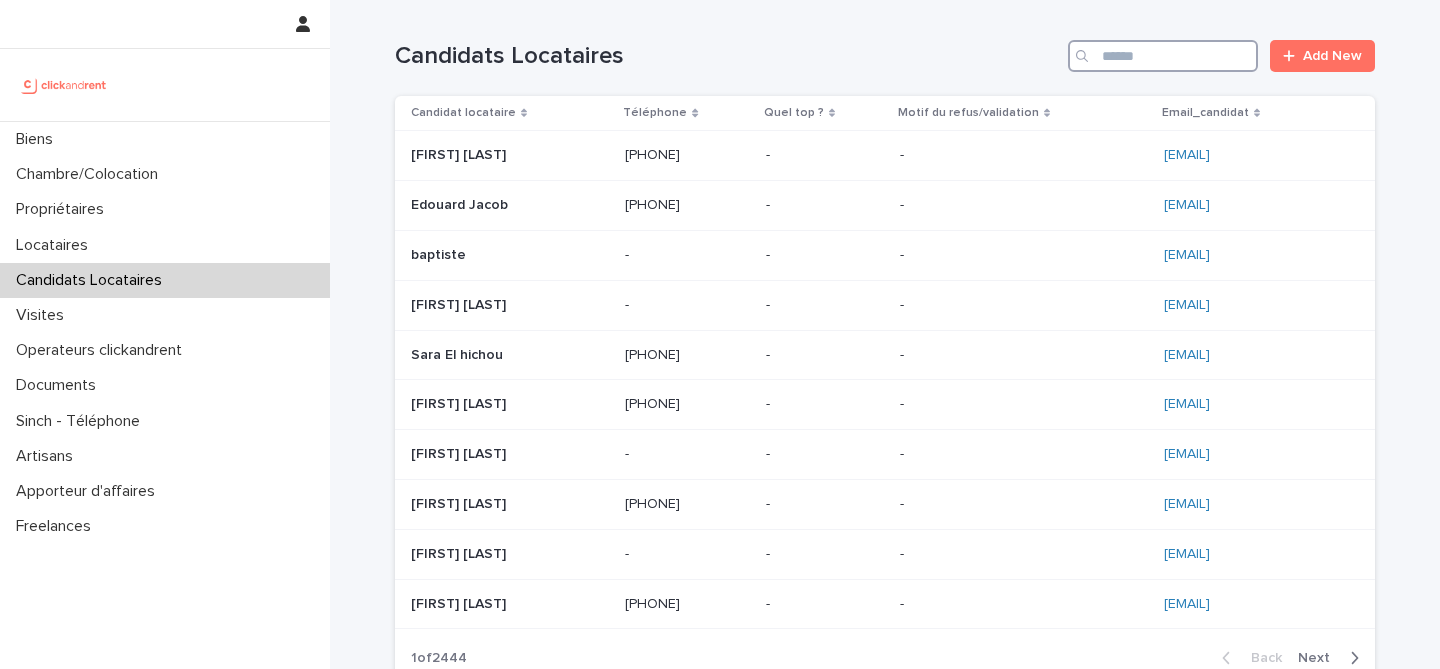 click at bounding box center (1163, 56) 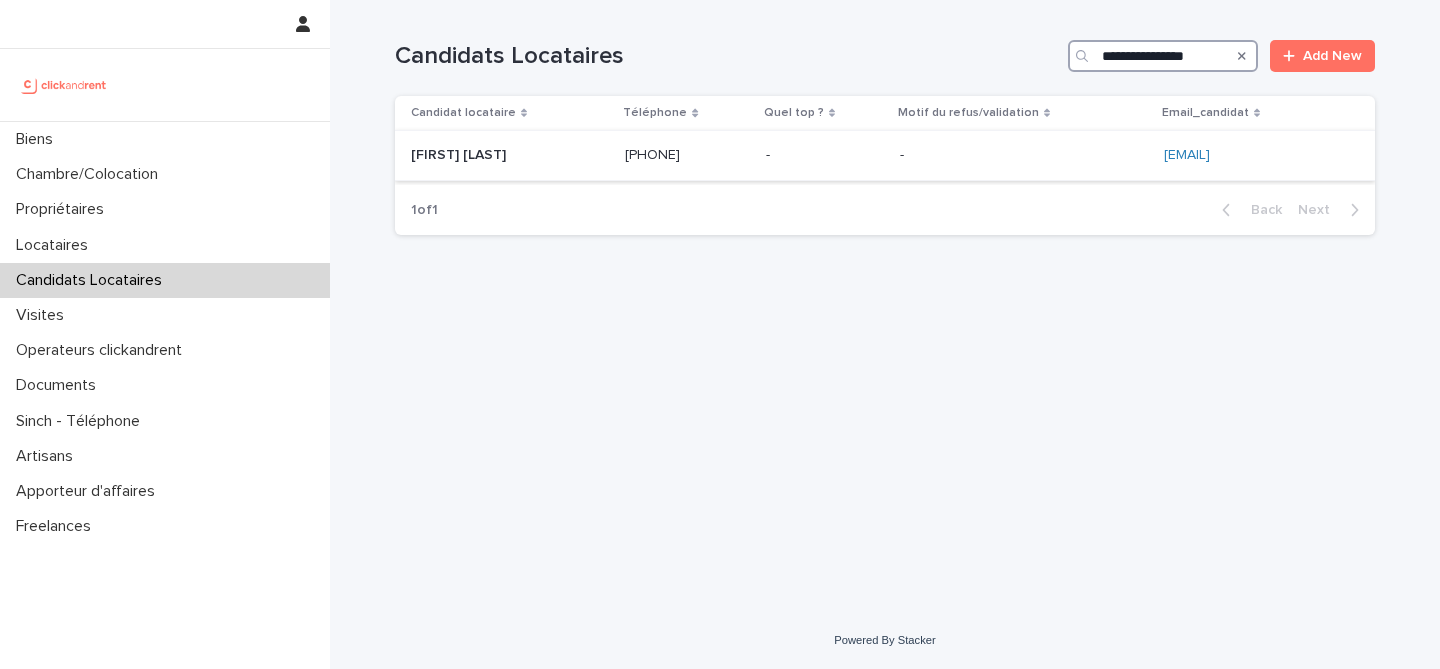 type on "**********" 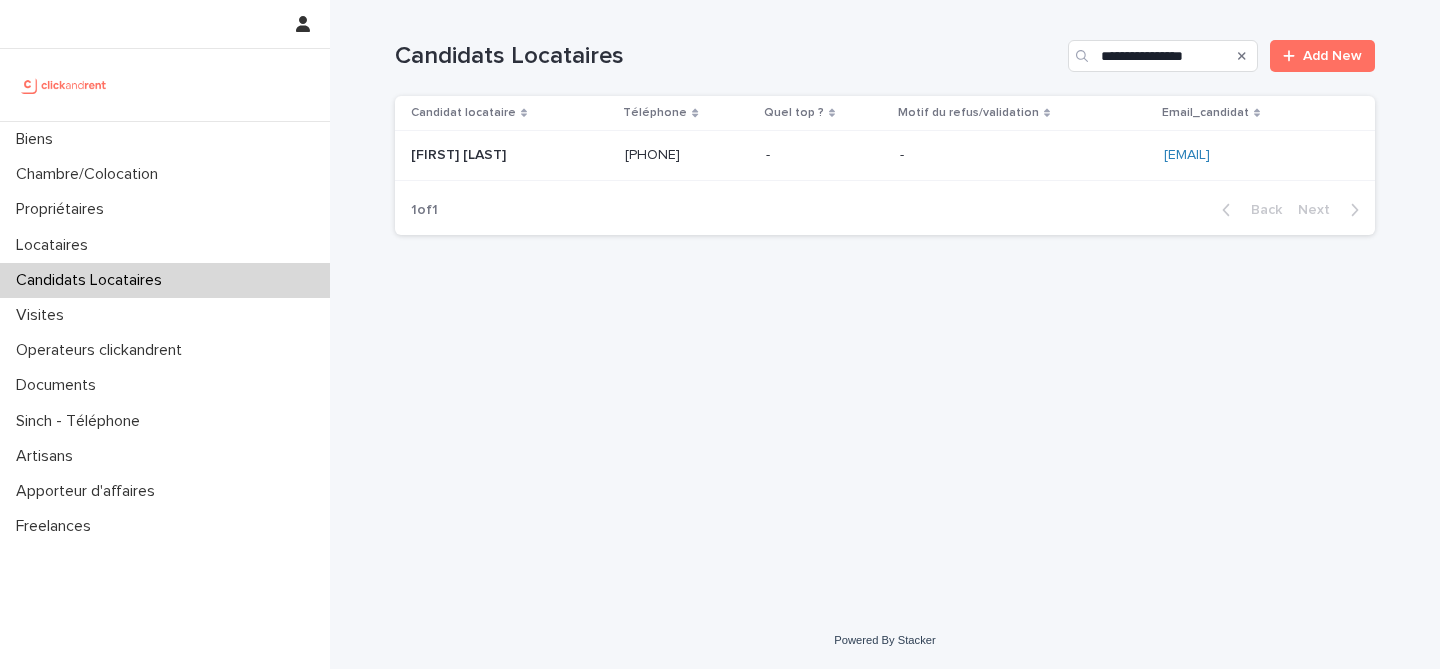 click on "[PHONE] [PHONE]" at bounding box center (687, 155) 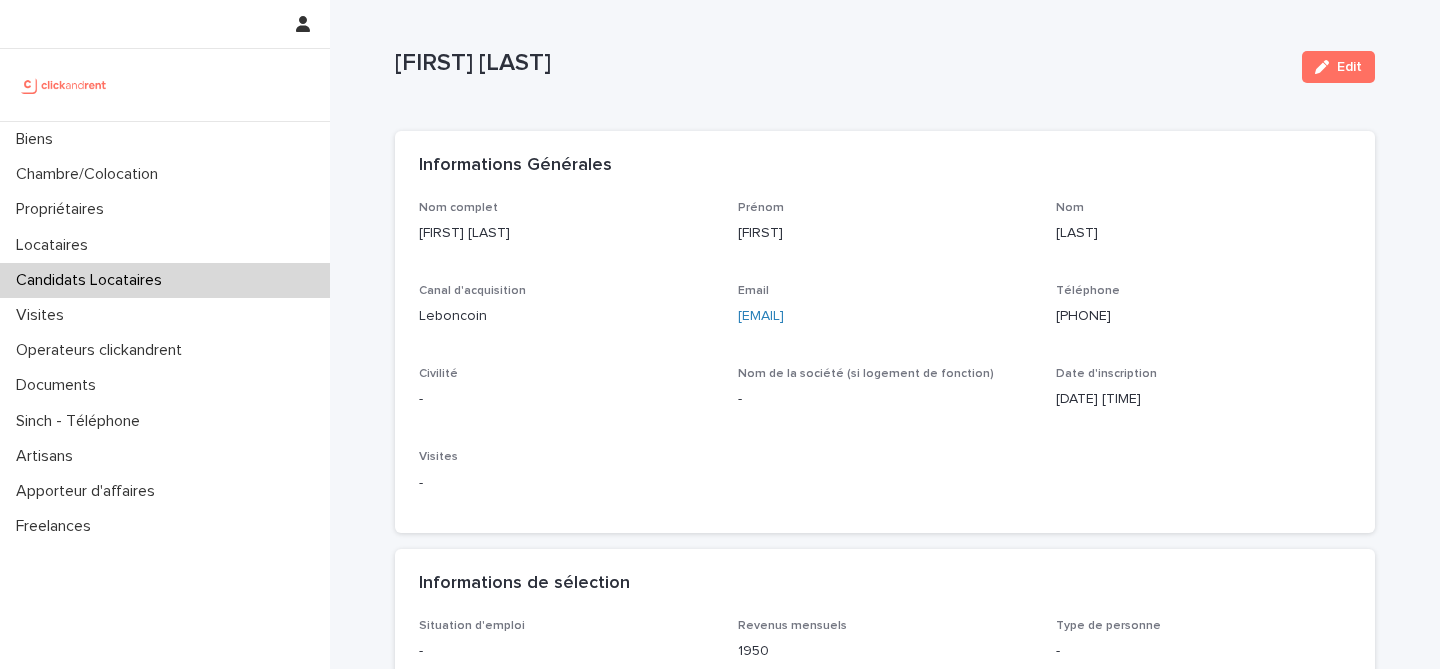 scroll, scrollTop: 0, scrollLeft: 0, axis: both 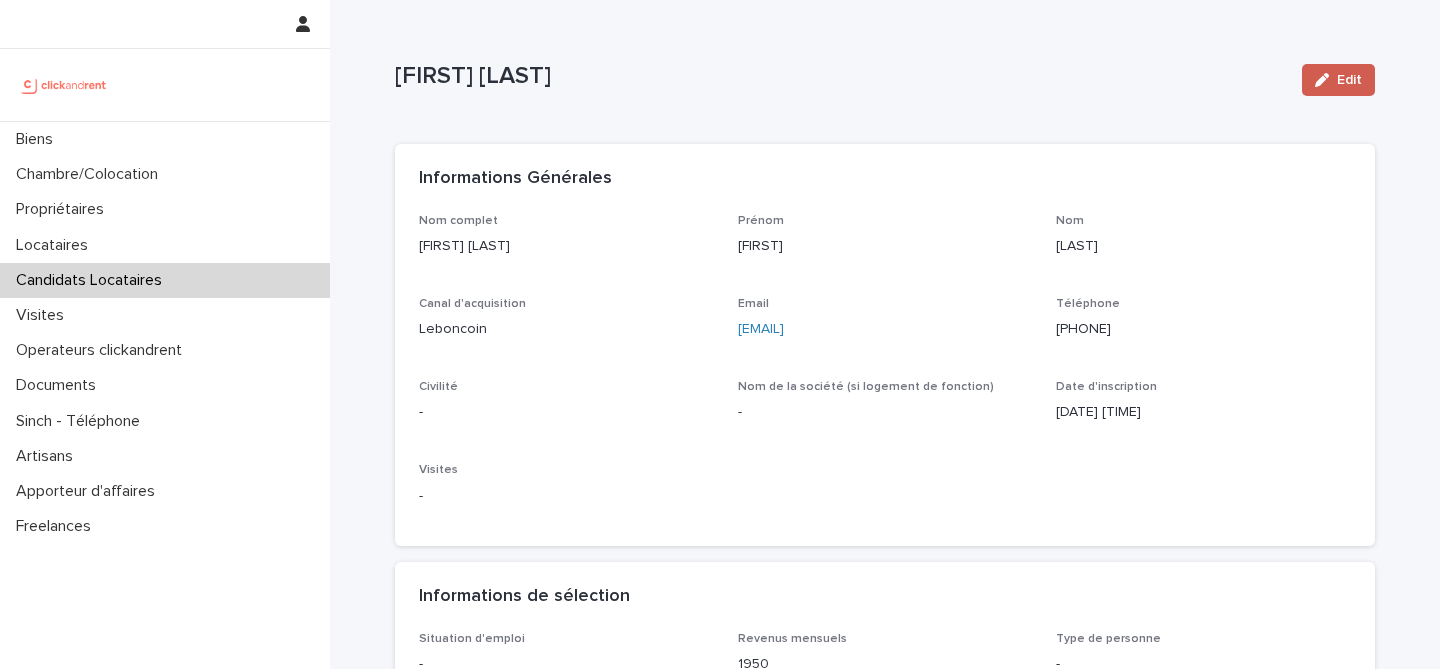 click on "Edit" at bounding box center [1338, 80] 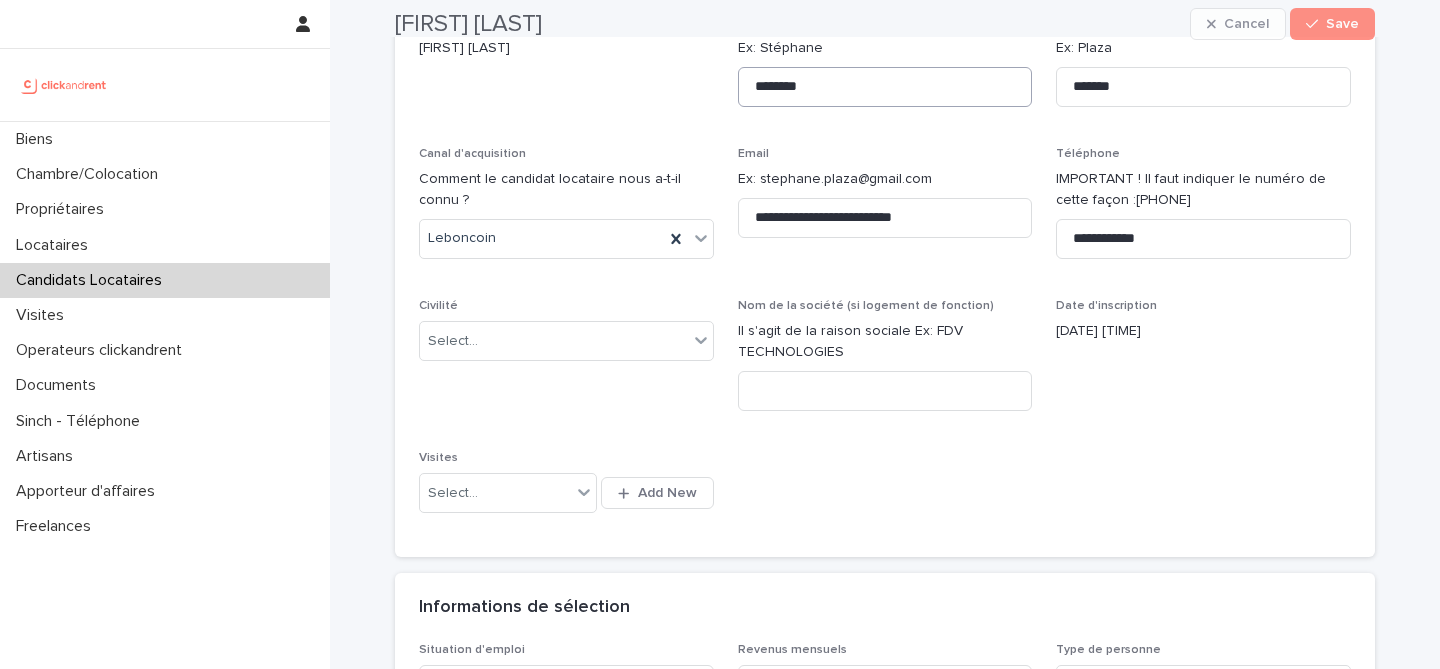scroll, scrollTop: 215, scrollLeft: 0, axis: vertical 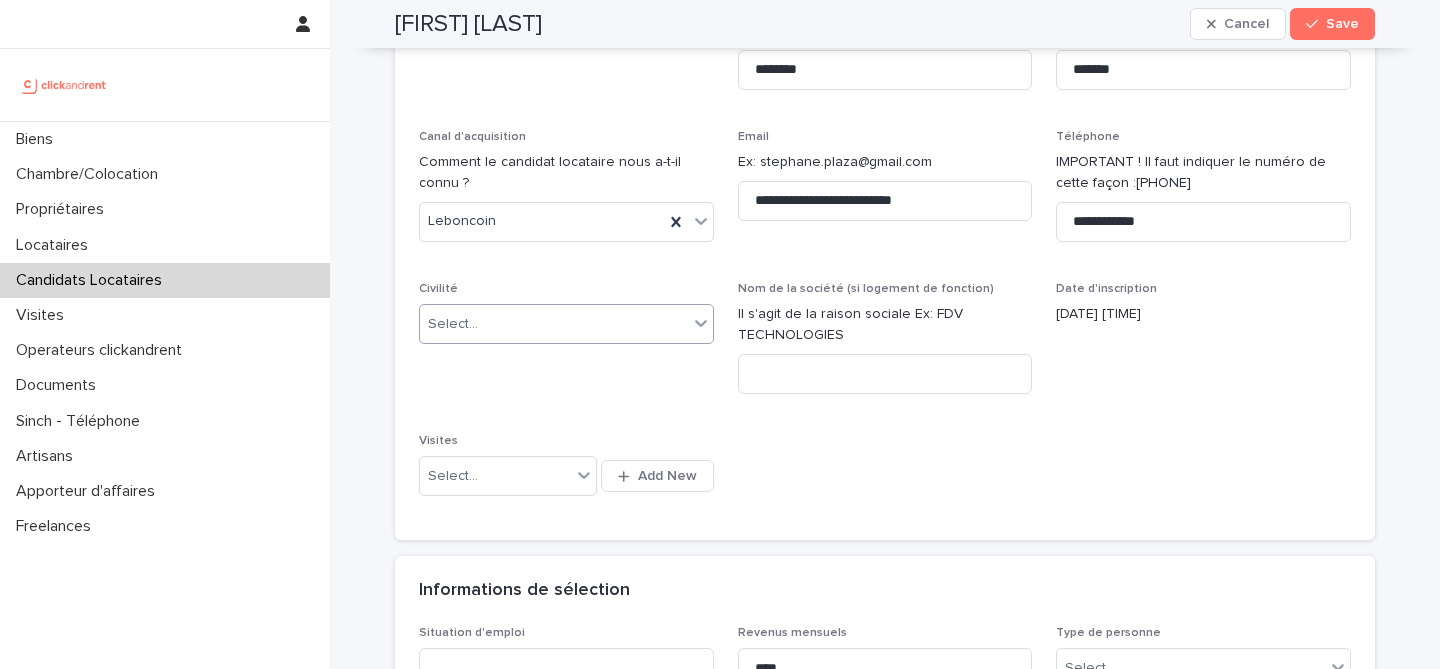 click on "Select..." at bounding box center (554, 324) 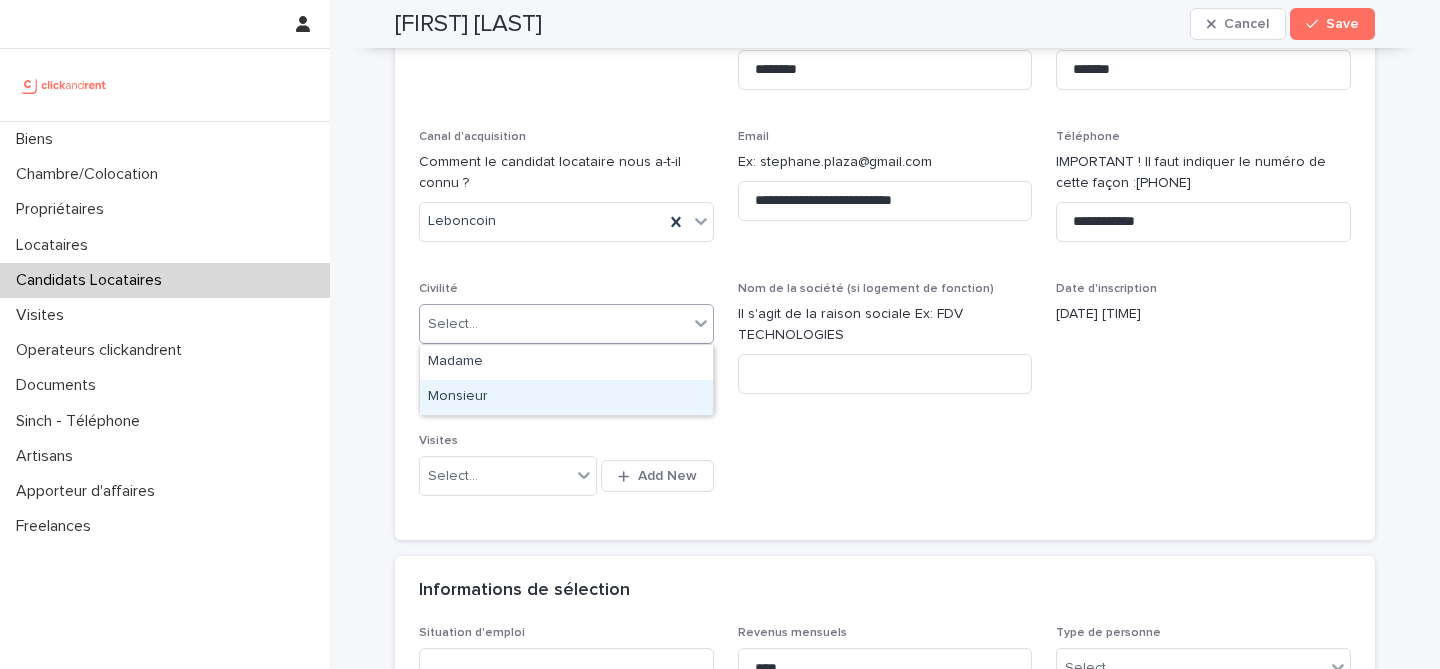 click on "Monsieur" at bounding box center (566, 397) 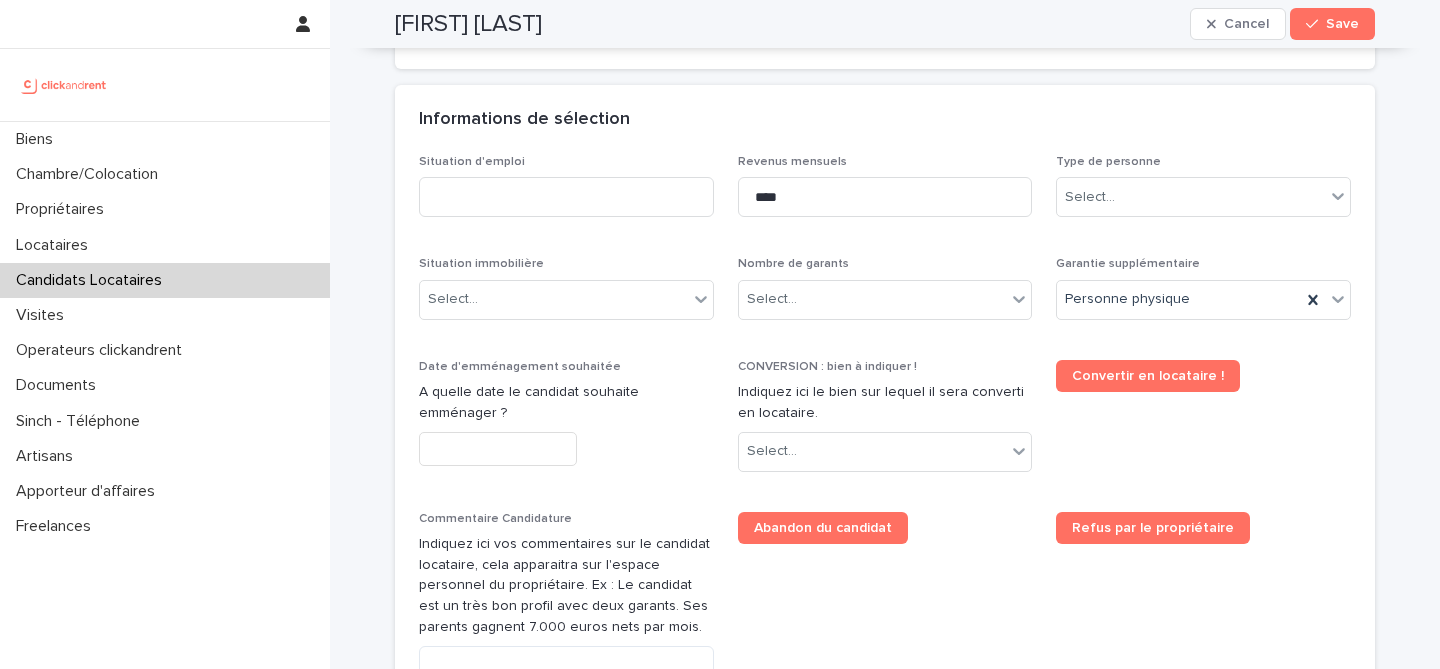 scroll, scrollTop: 688, scrollLeft: 0, axis: vertical 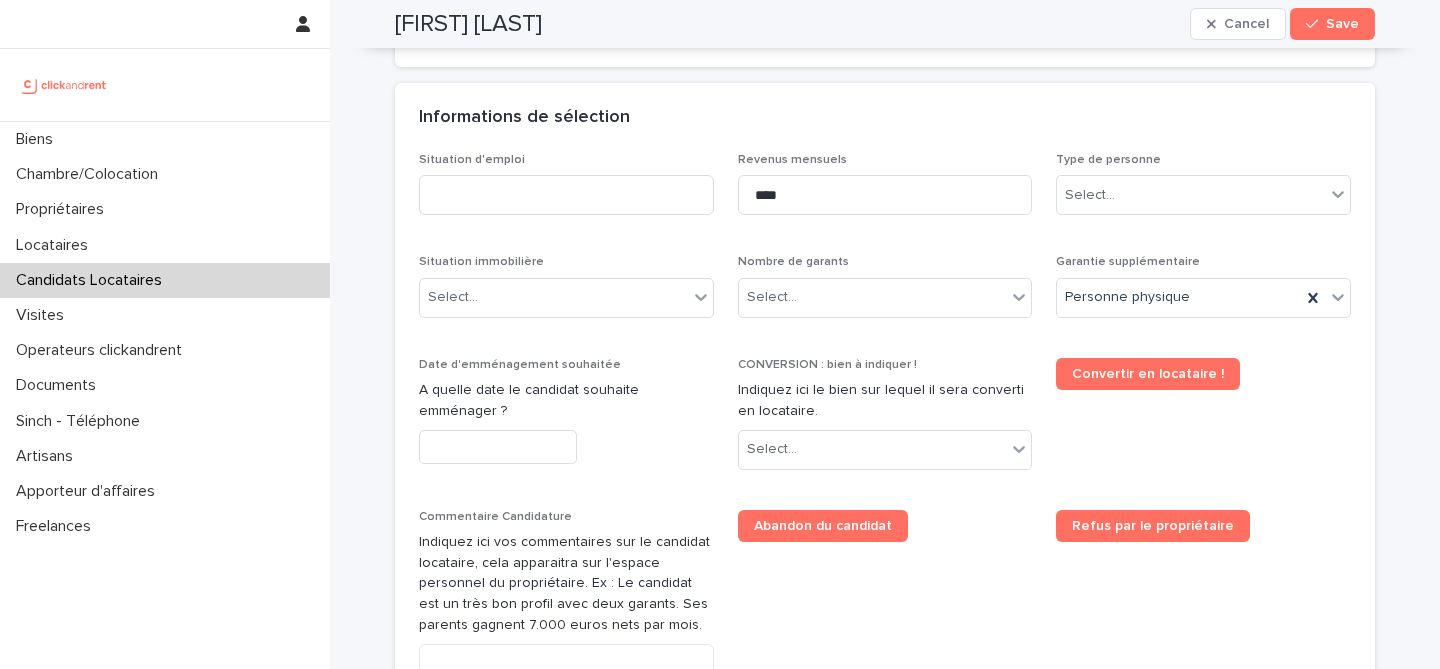 click on "[FIRST] [LAST]" at bounding box center (468, 24) 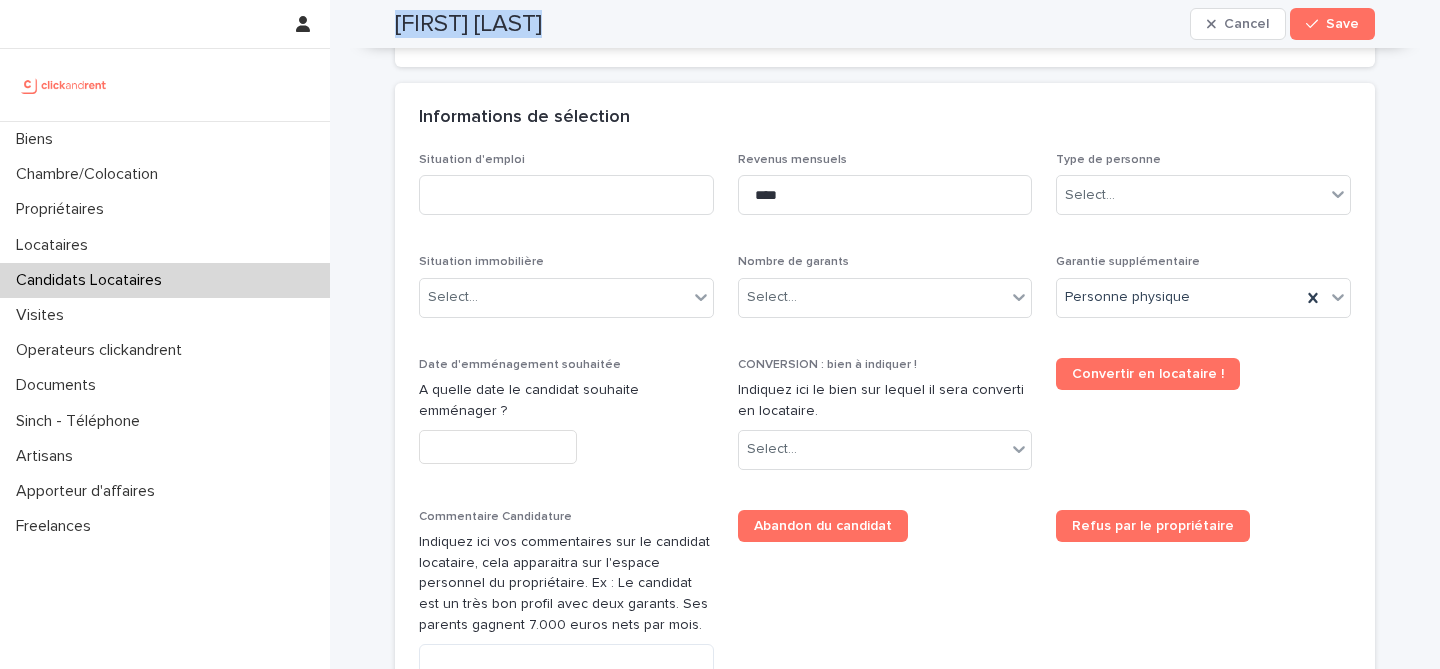 click on "[FIRST] [LAST]" at bounding box center (468, 24) 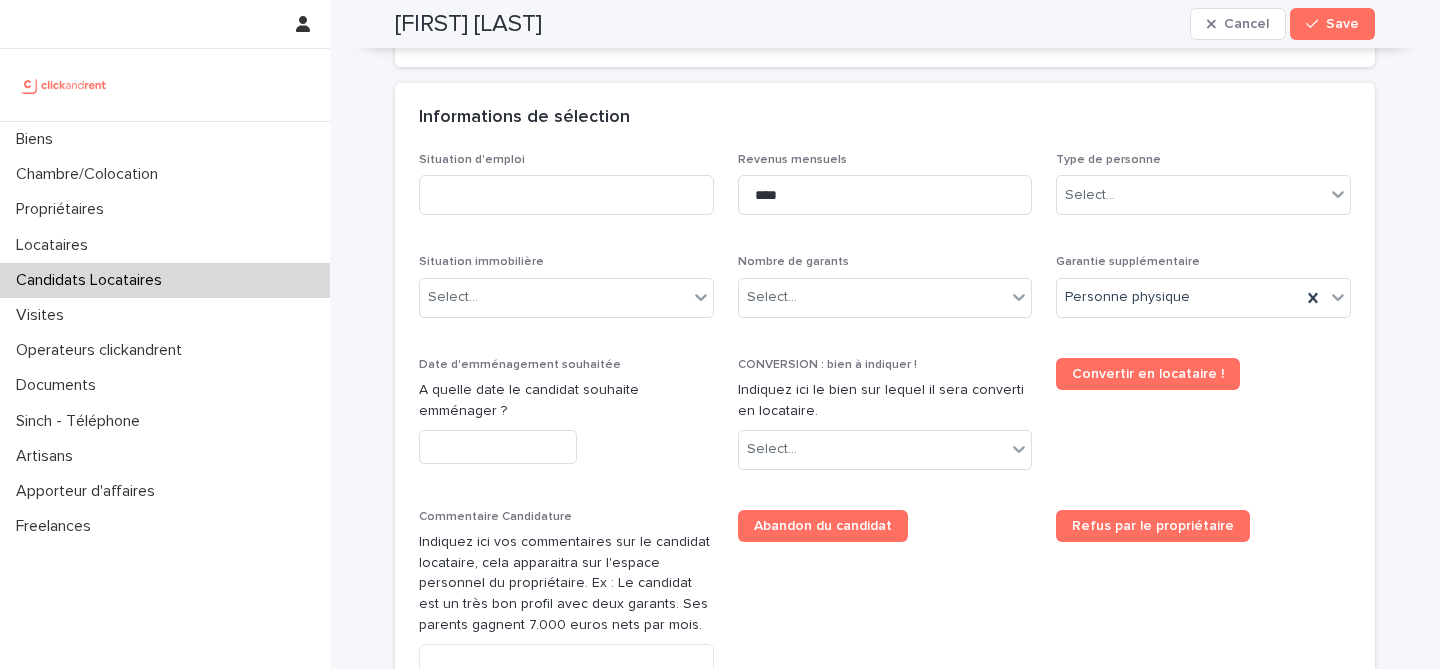 click on "Nombre de garants" at bounding box center (885, 262) 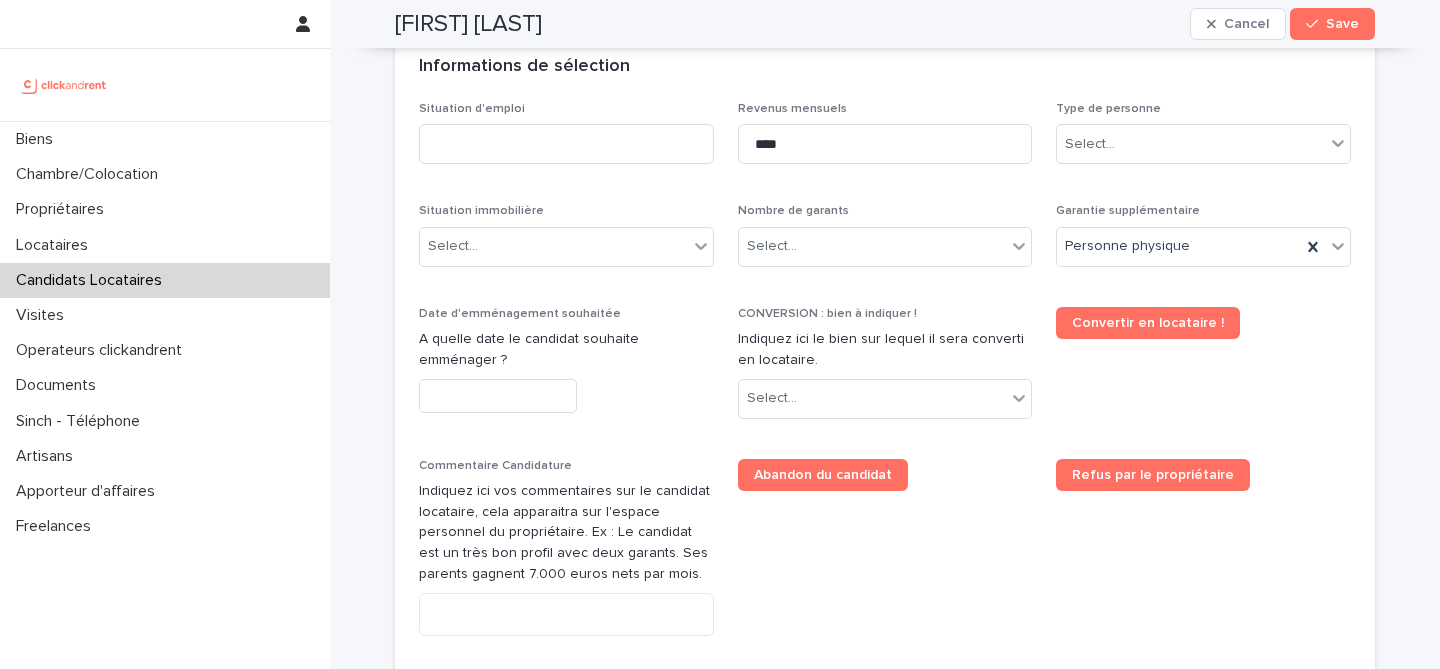 scroll, scrollTop: 742, scrollLeft: 0, axis: vertical 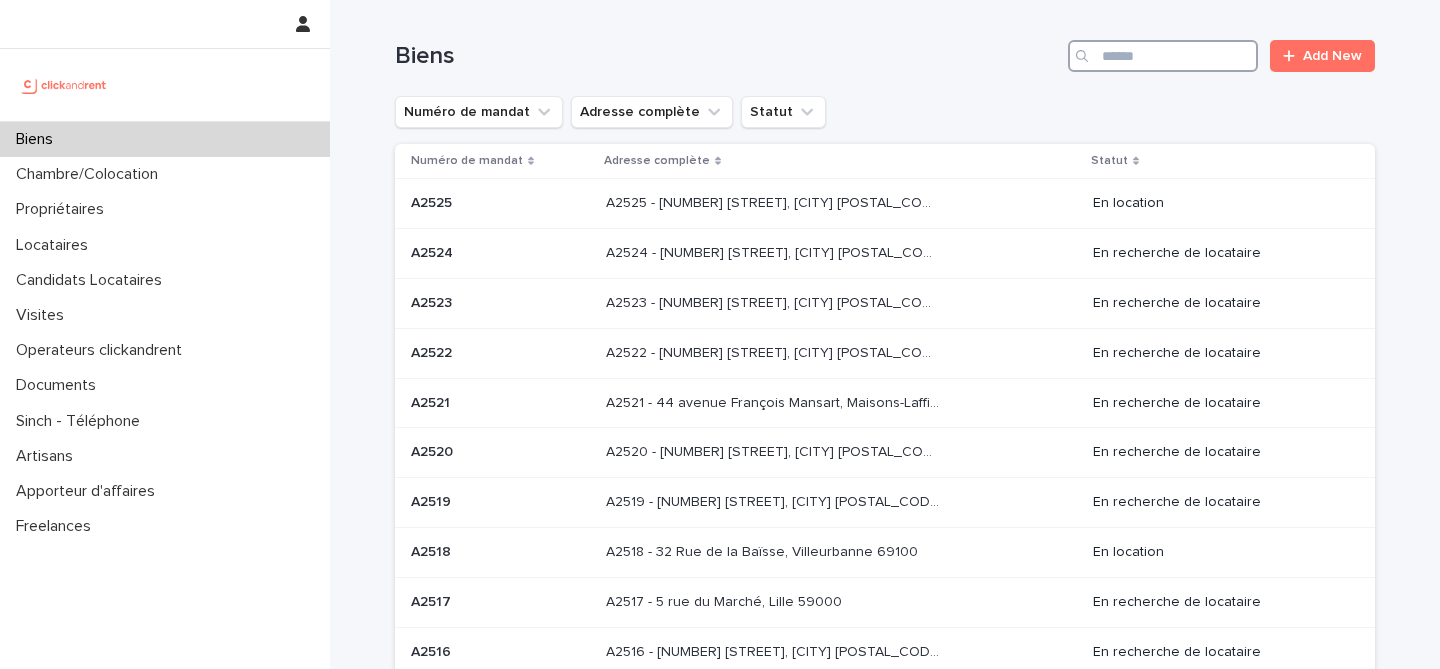 click at bounding box center (1163, 56) 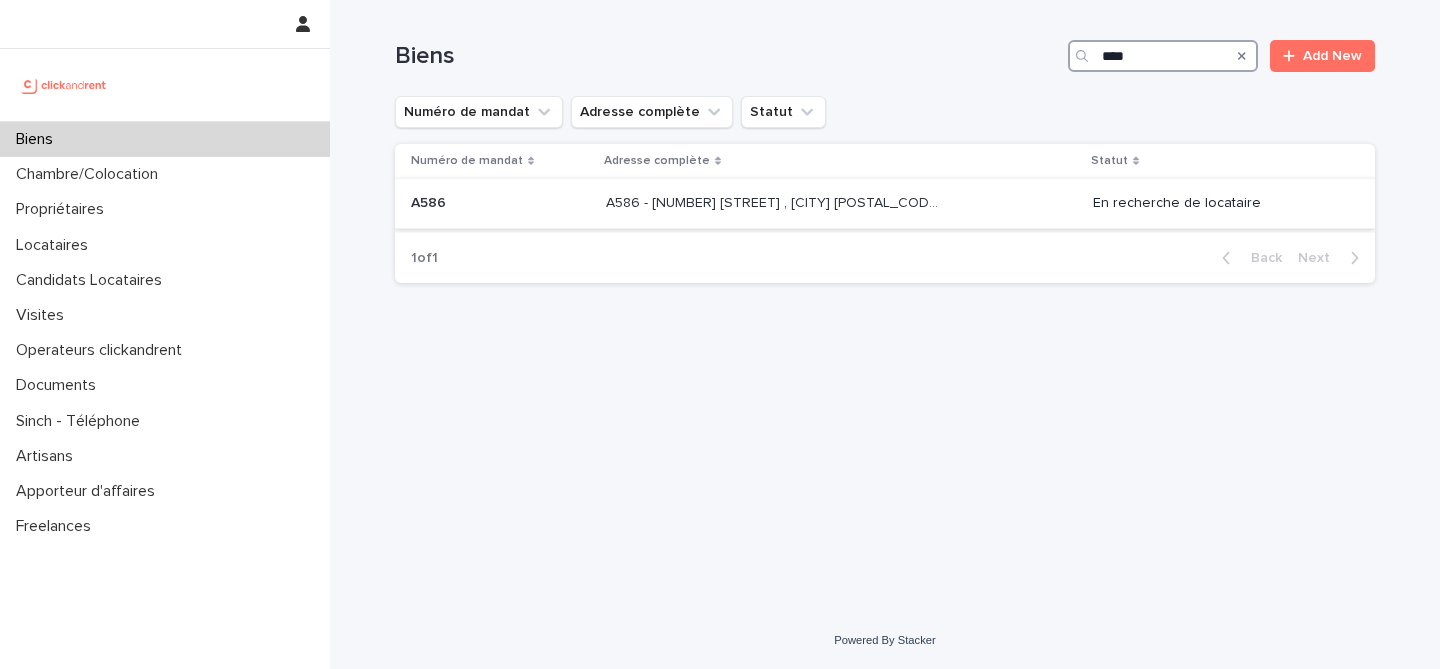 type on "****" 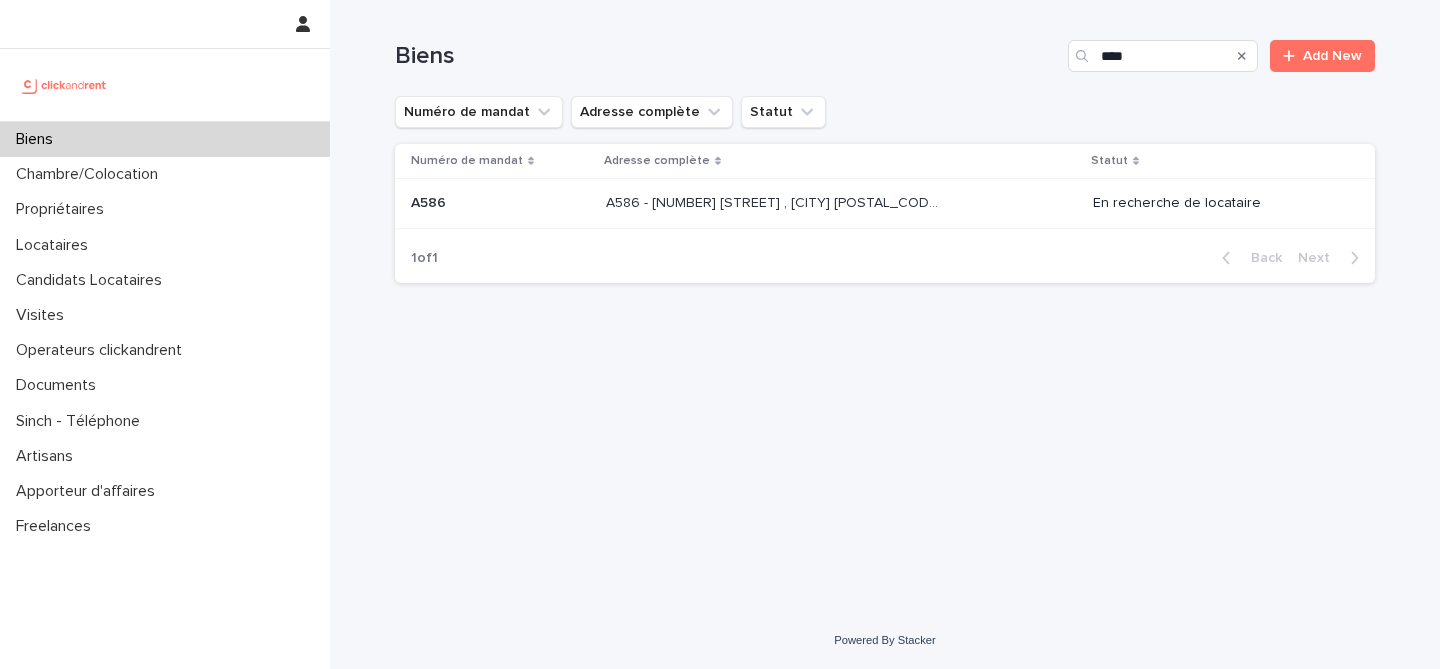 click on "A586 - 58 avenue Pierre Semard ,  Ivry-sur-Seine 94200 A586 - 58 avenue Pierre Semard ,  Ivry-sur-Seine 94200" at bounding box center [841, 203] 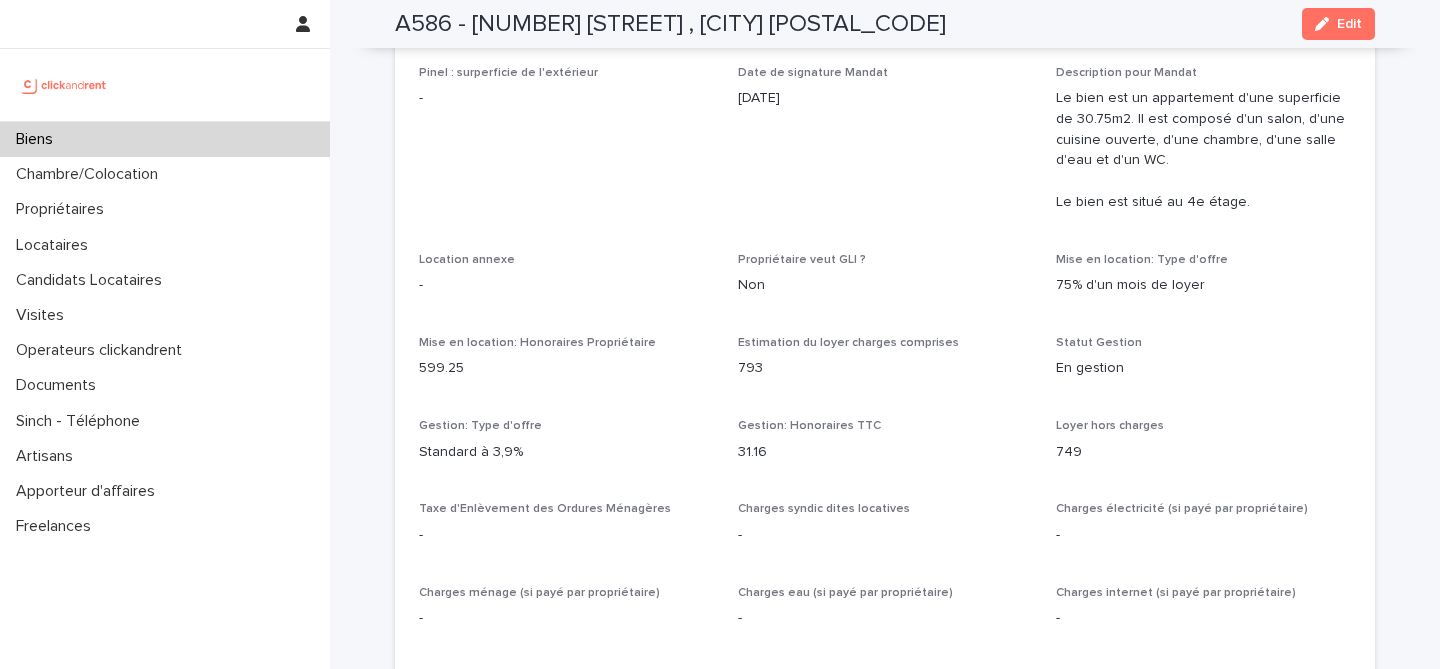 scroll, scrollTop: 1794, scrollLeft: 0, axis: vertical 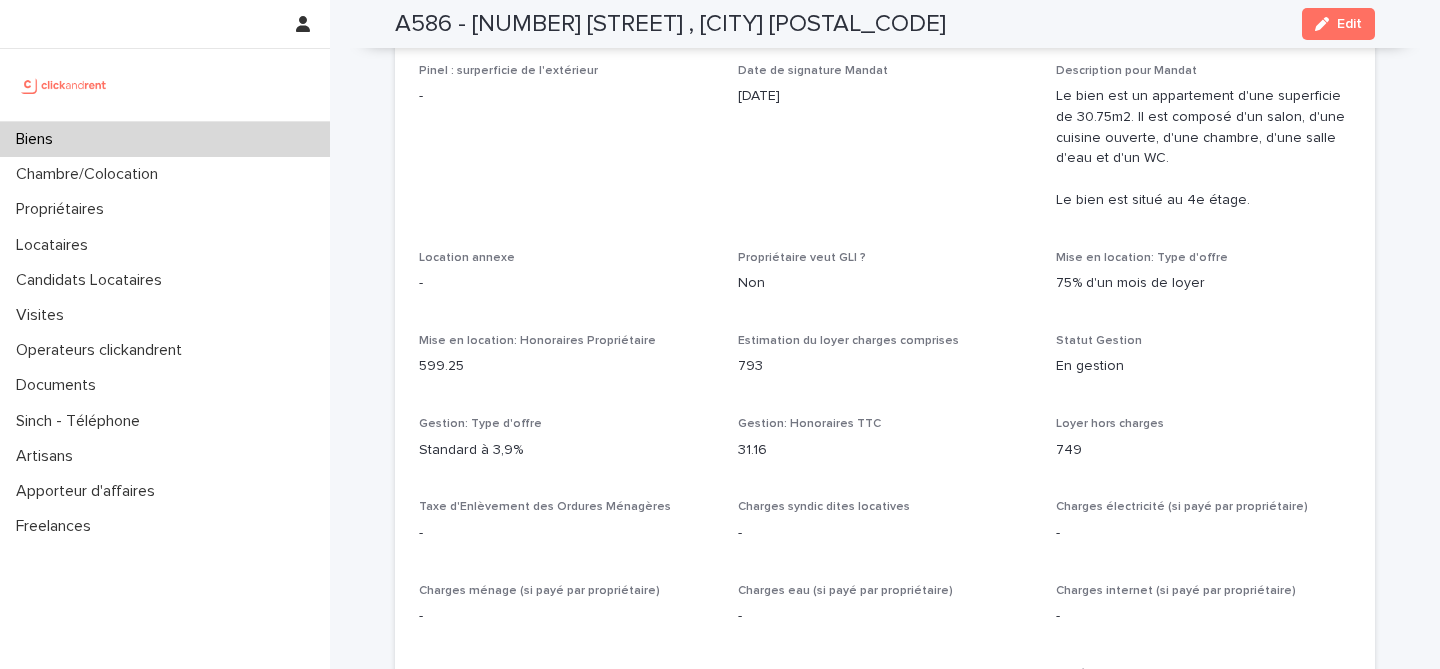 click on "Biens" at bounding box center (165, 139) 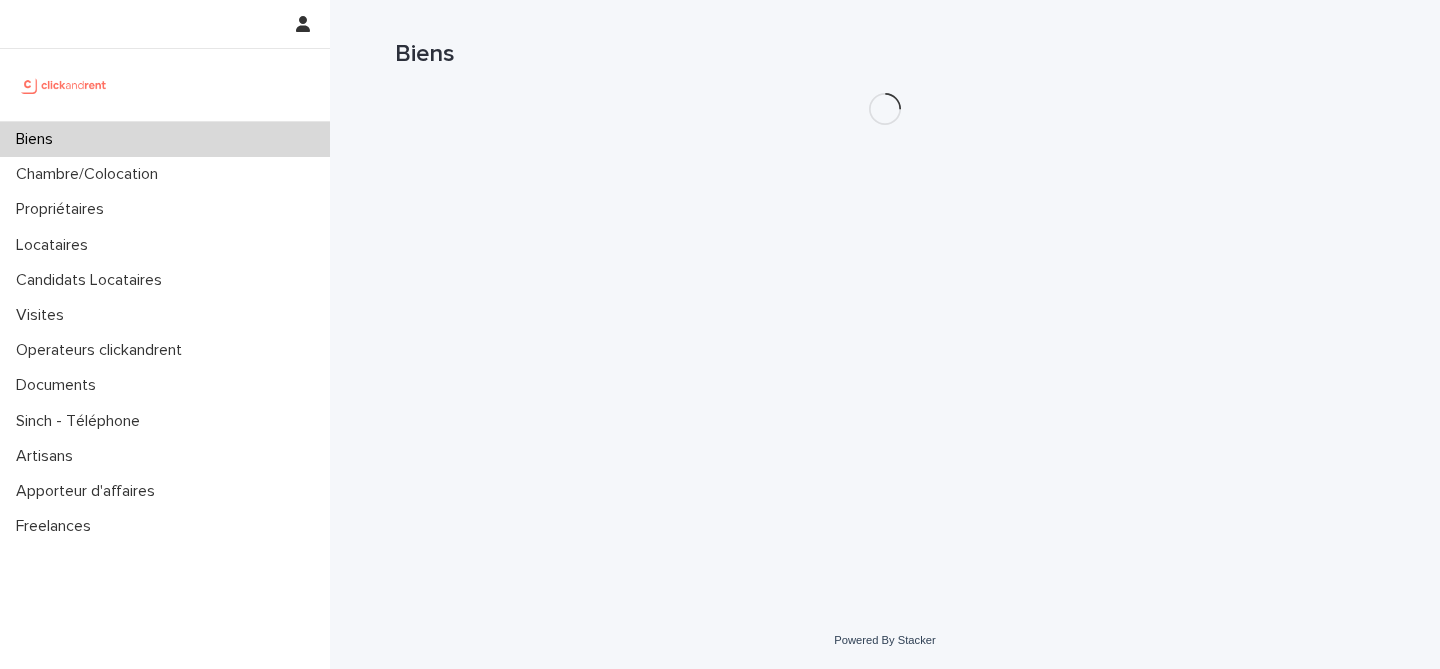 scroll, scrollTop: 0, scrollLeft: 0, axis: both 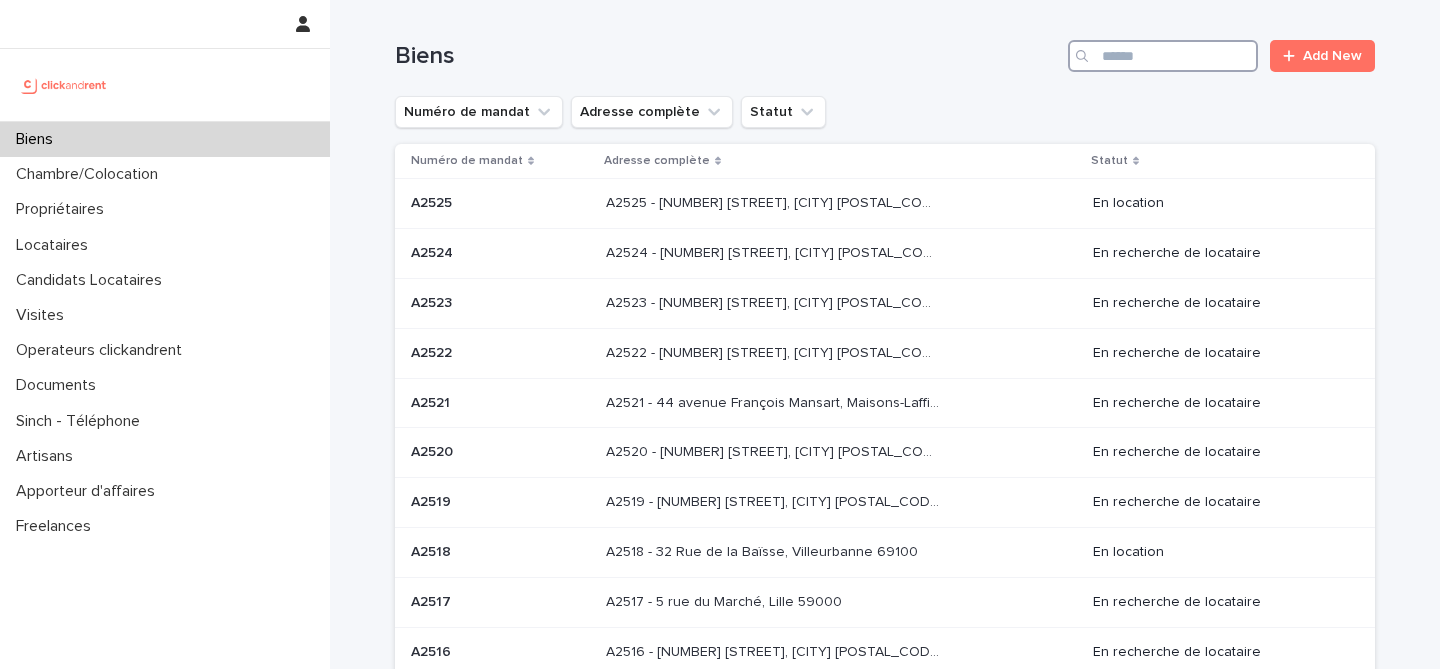 click at bounding box center [1163, 56] 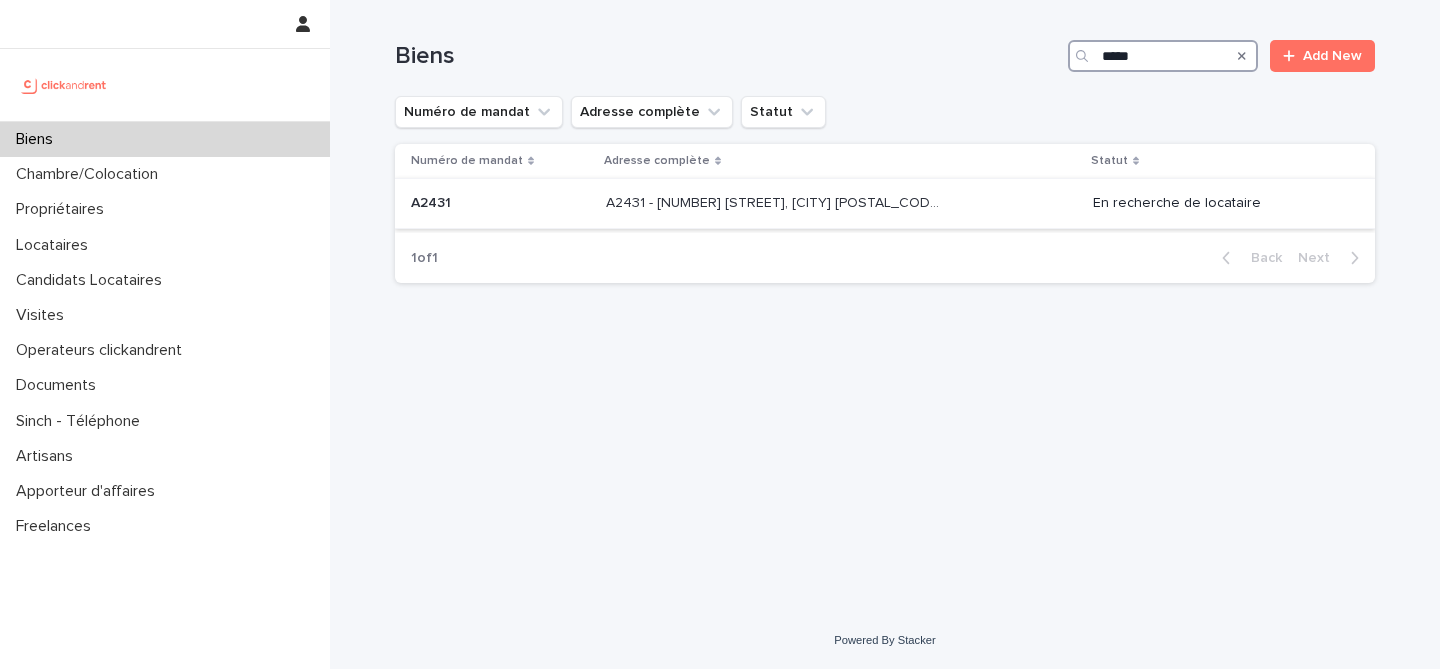 type on "*****" 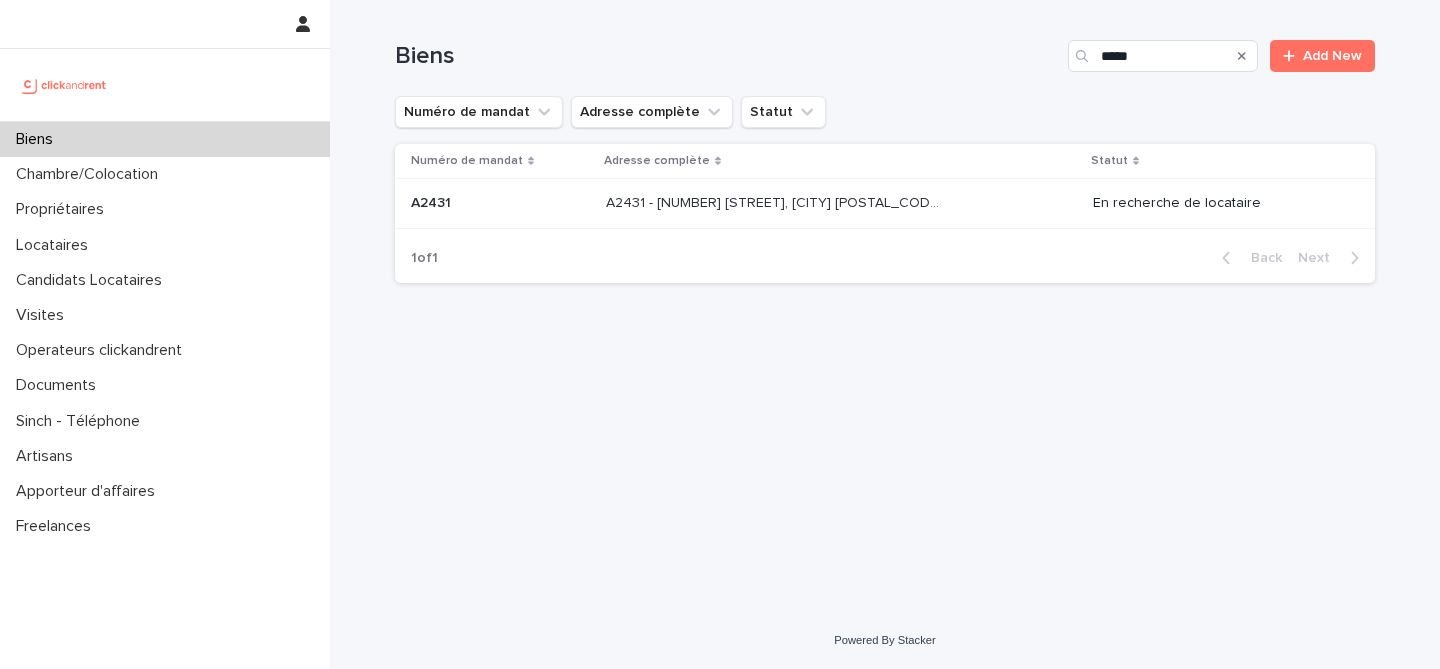 click on "A2431 - 22 sente de l’Orme à la Blonde,  Villepreux 78450 A2431 - 22 sente de l’Orme à la Blonde,  Villepreux 78450" at bounding box center [841, 203] 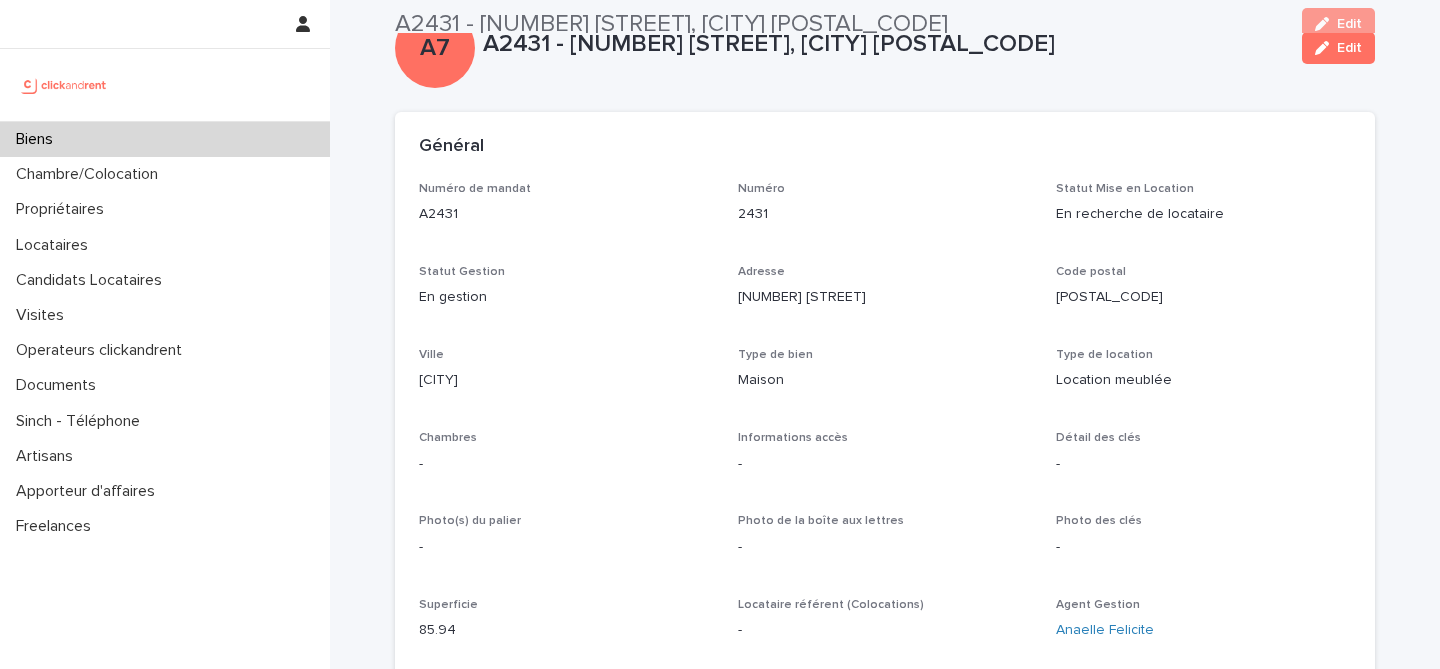 scroll, scrollTop: 0, scrollLeft: 0, axis: both 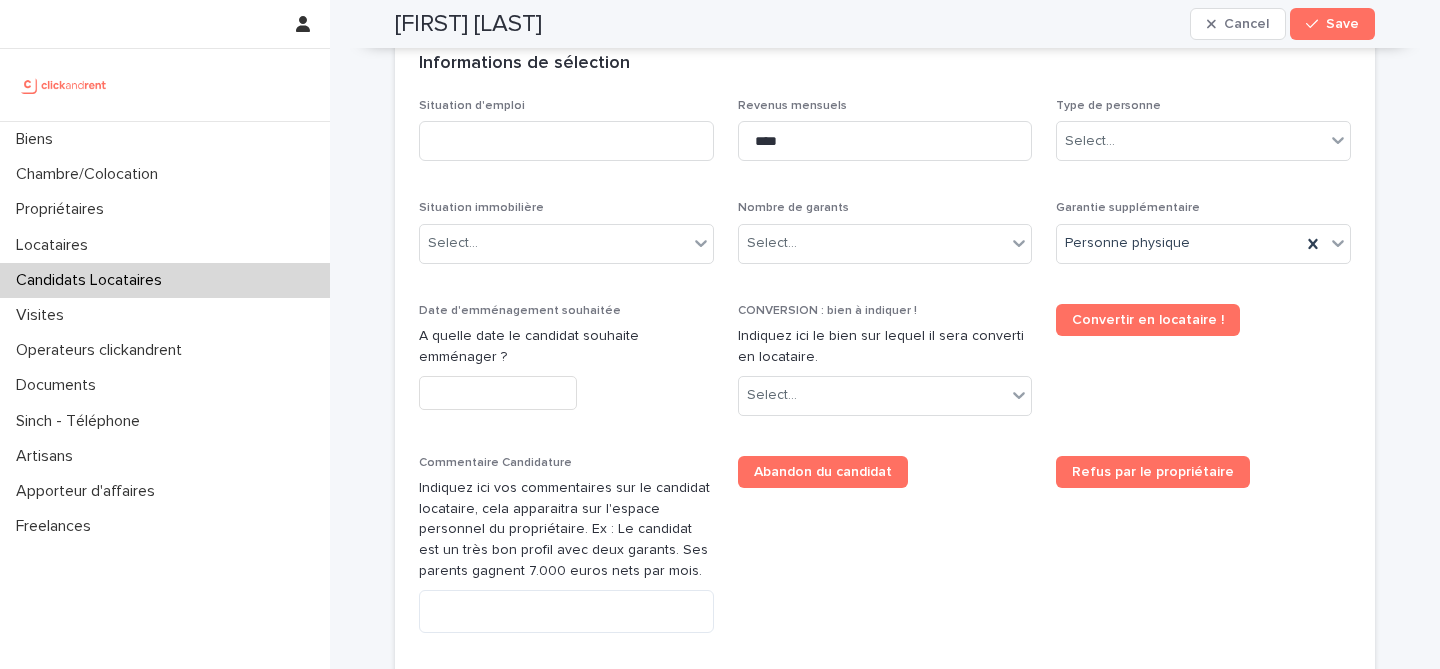 click on "Candidats Locataires" at bounding box center (93, 280) 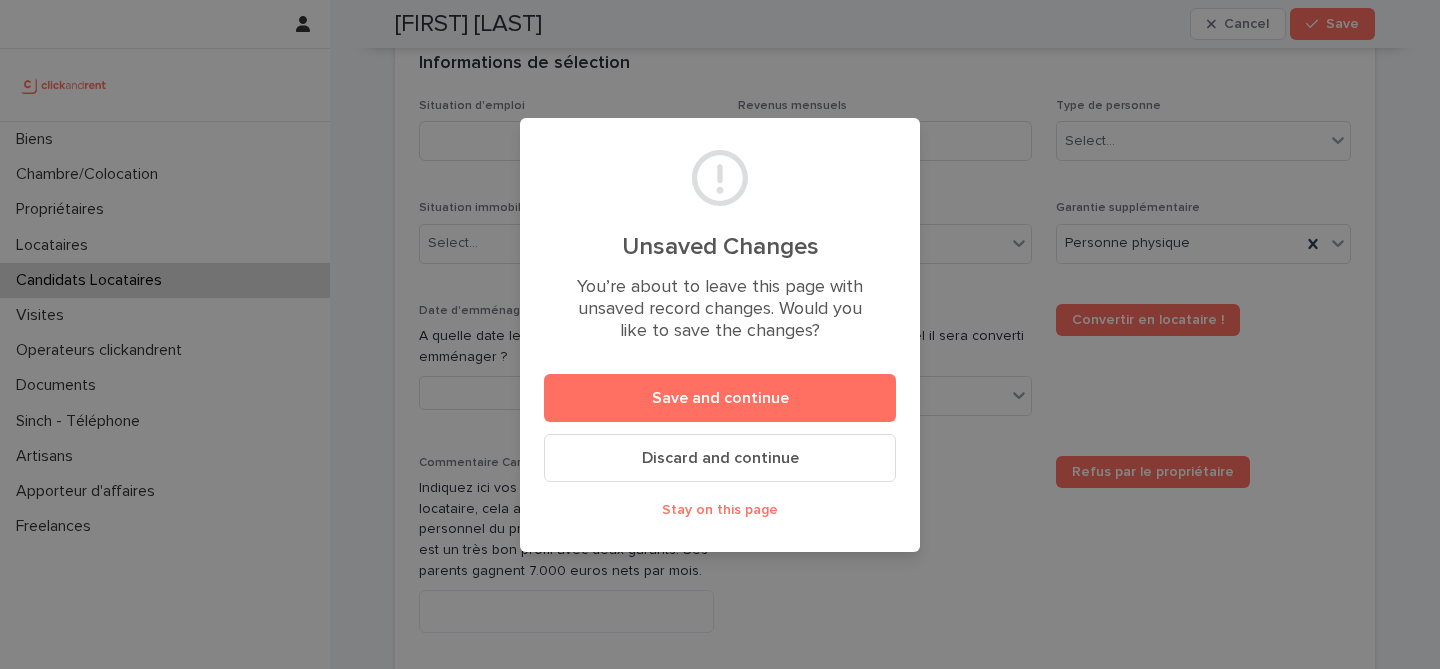 click on "Stay on this page" at bounding box center (720, 510) 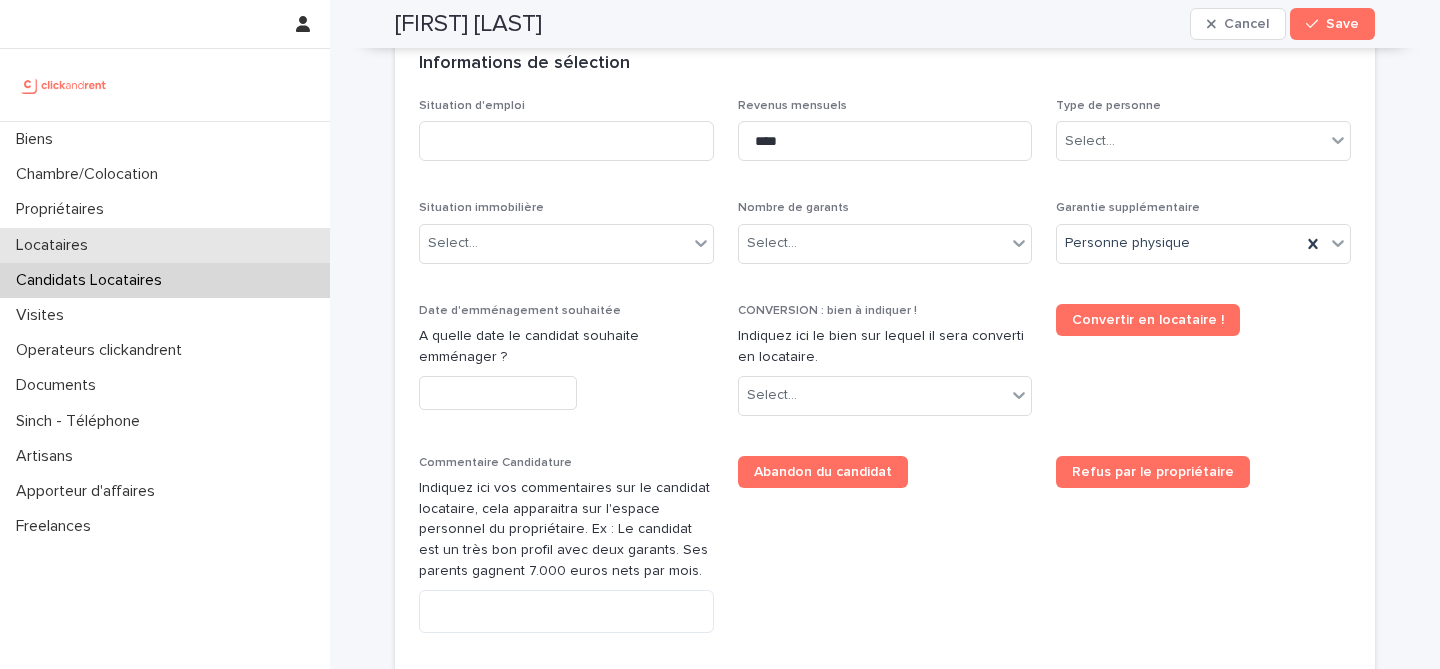 click on "Locataires" at bounding box center (165, 245) 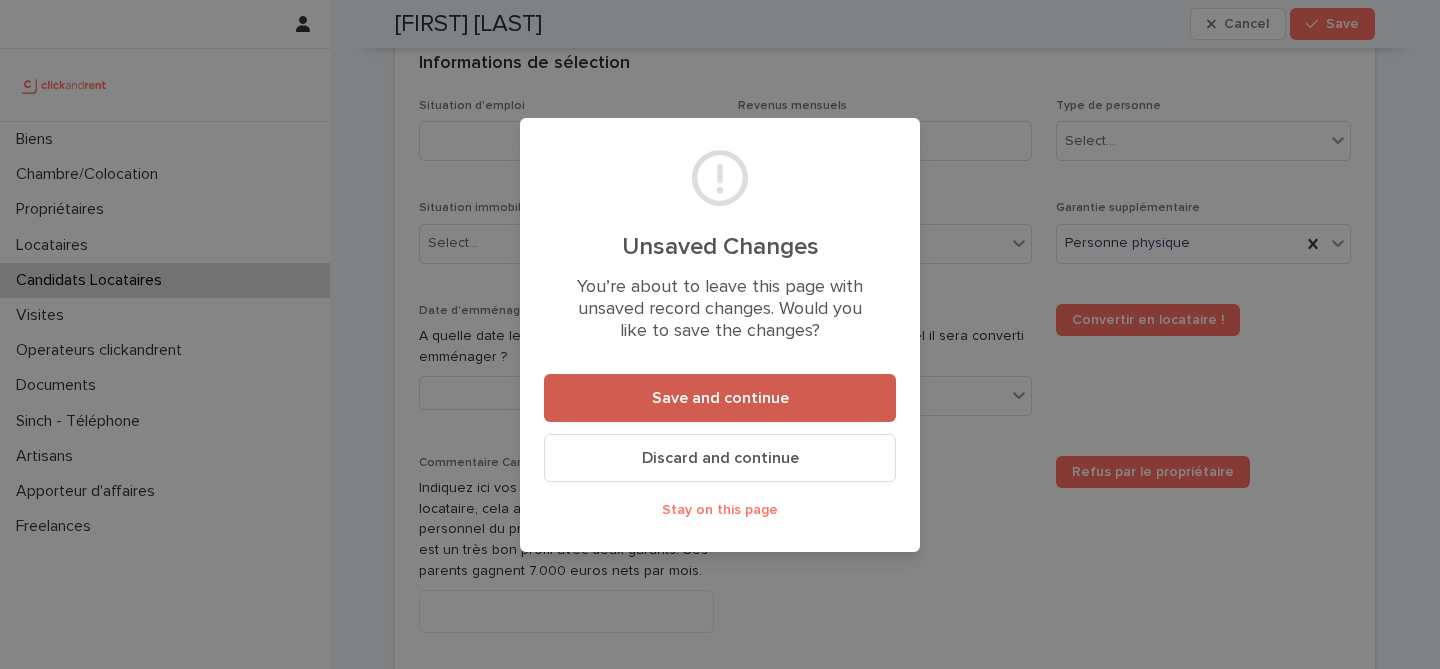 click on "Save and continue" at bounding box center (720, 398) 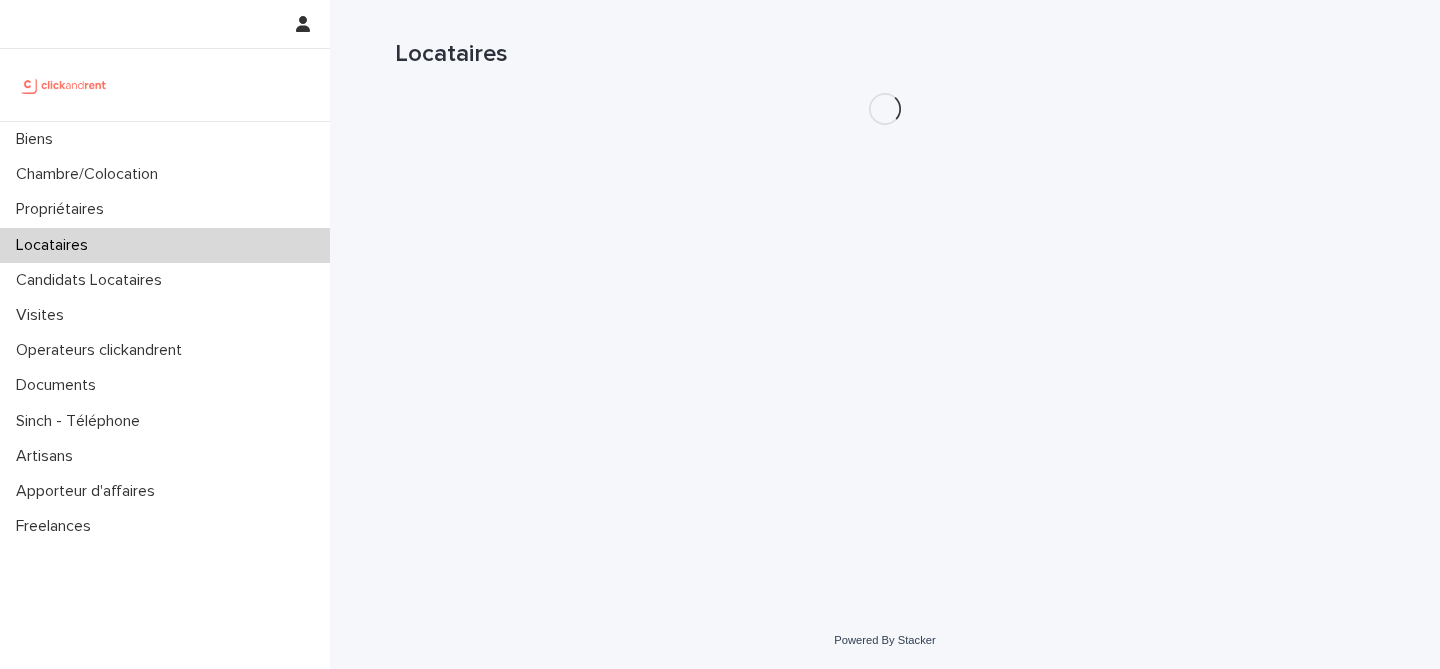 scroll, scrollTop: 0, scrollLeft: 0, axis: both 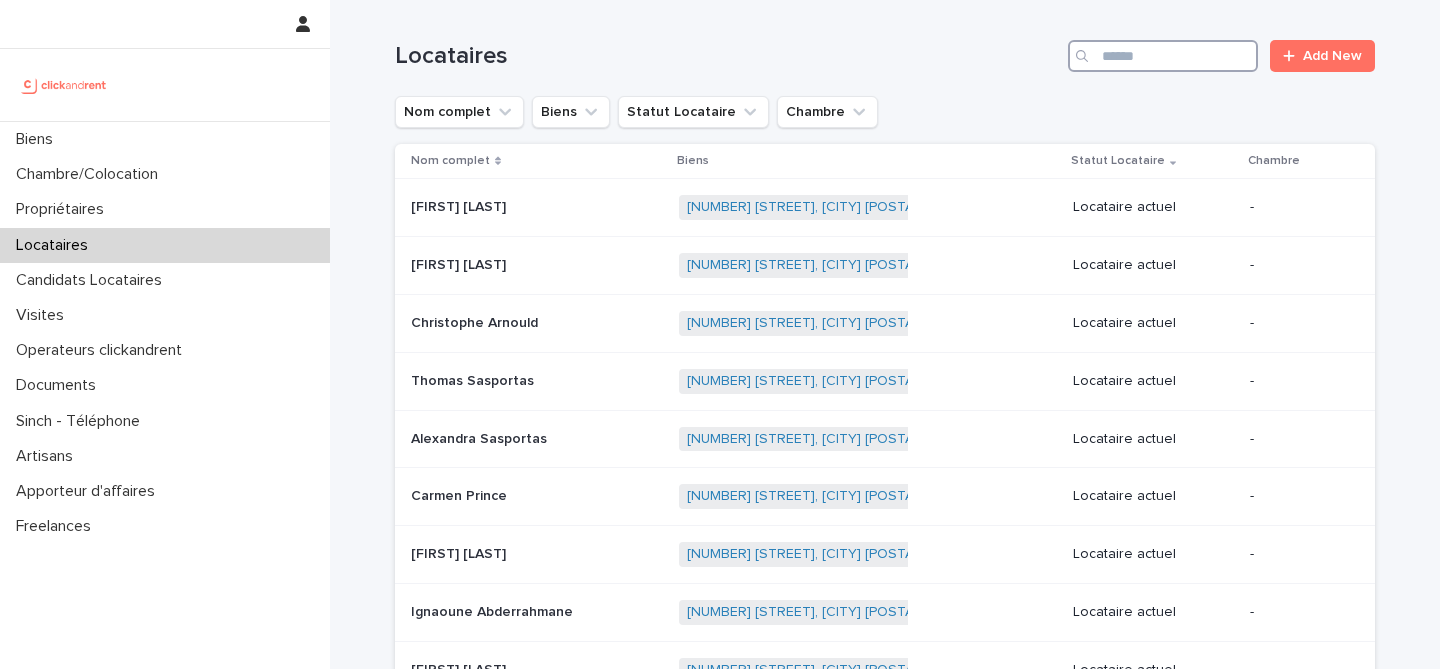 click at bounding box center (1163, 56) 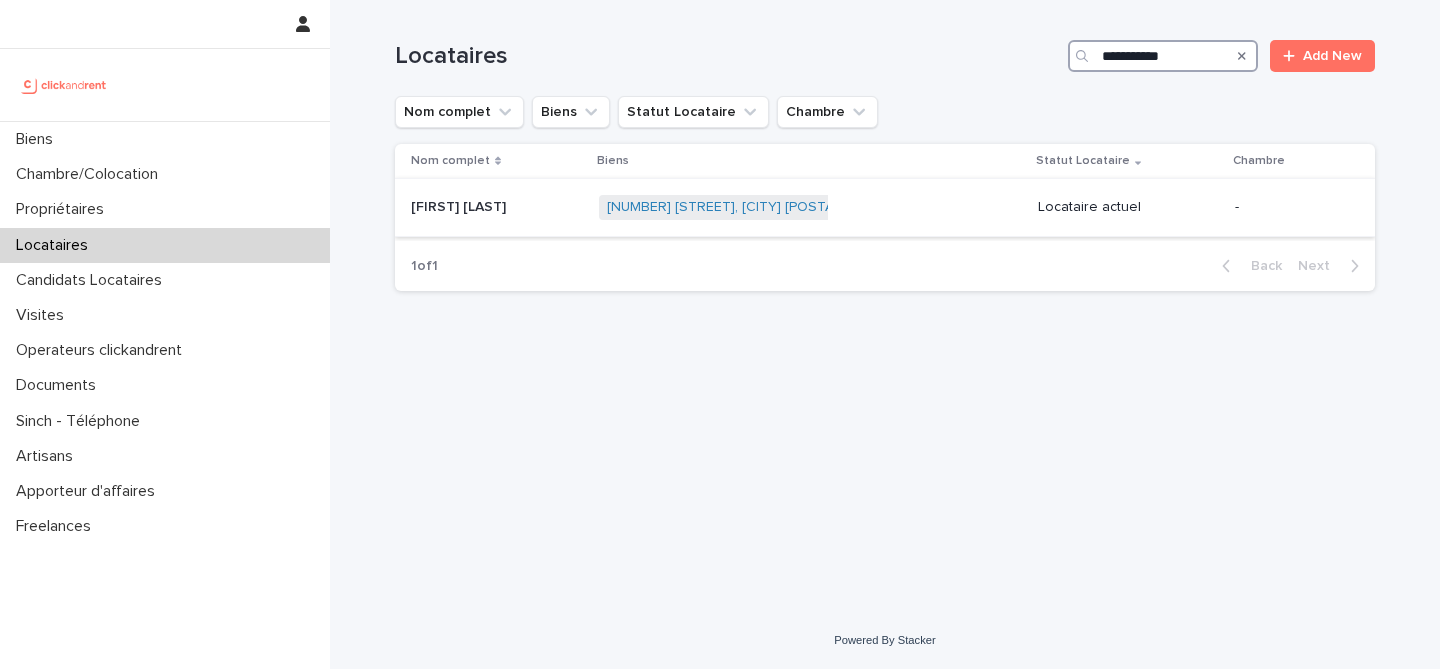 type on "**********" 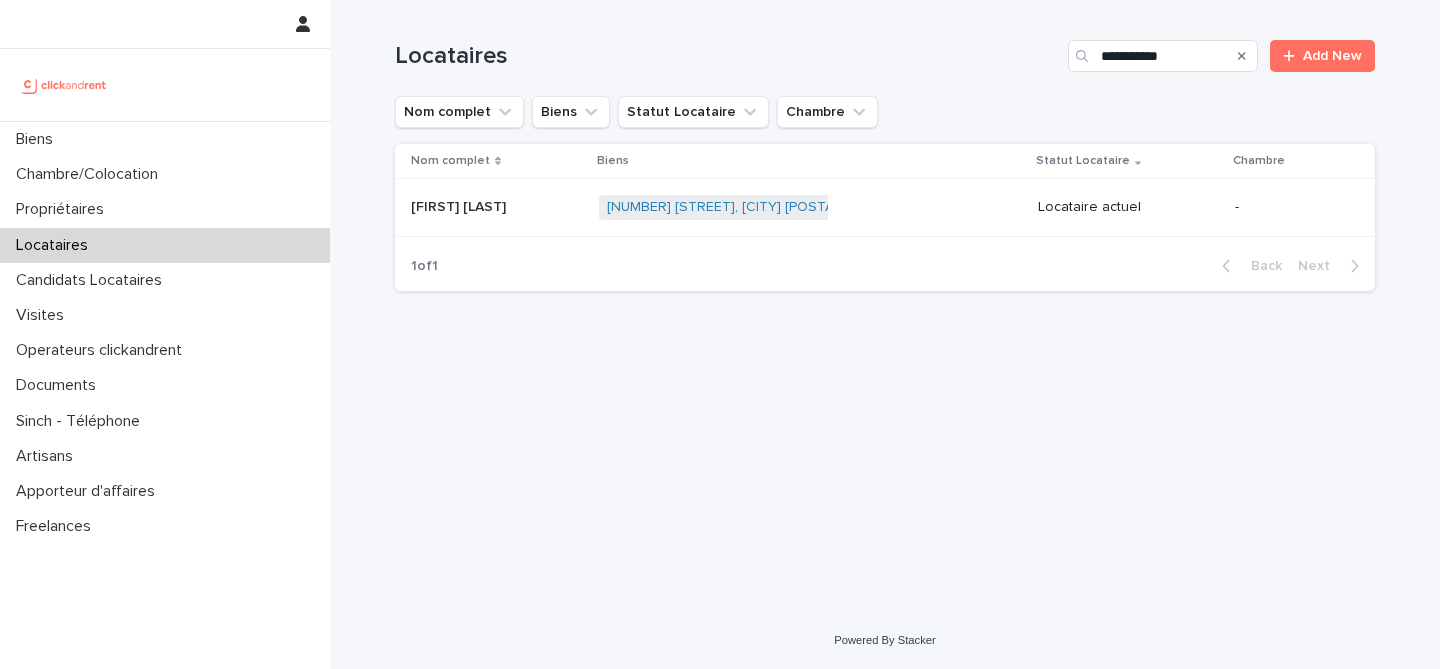click on "[FIRST] [LAST] [FIRST] [LAST]" at bounding box center [497, 207] 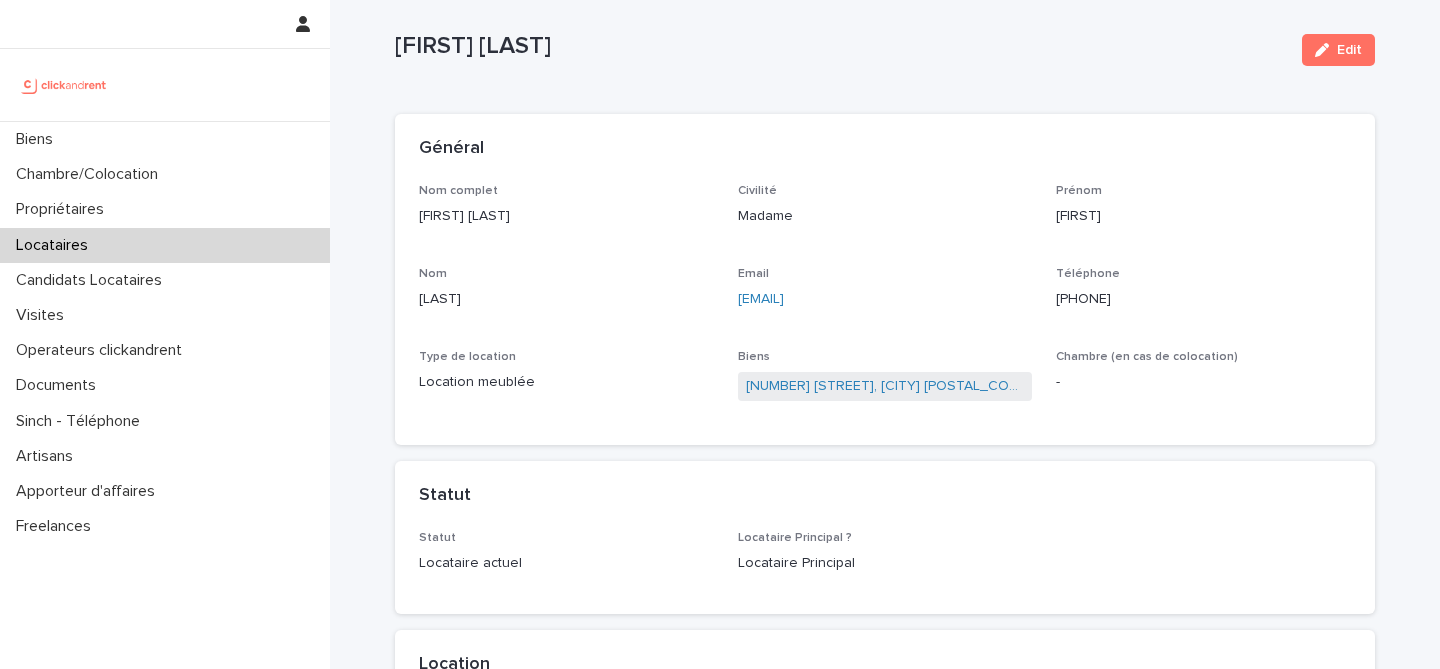scroll, scrollTop: 34, scrollLeft: 0, axis: vertical 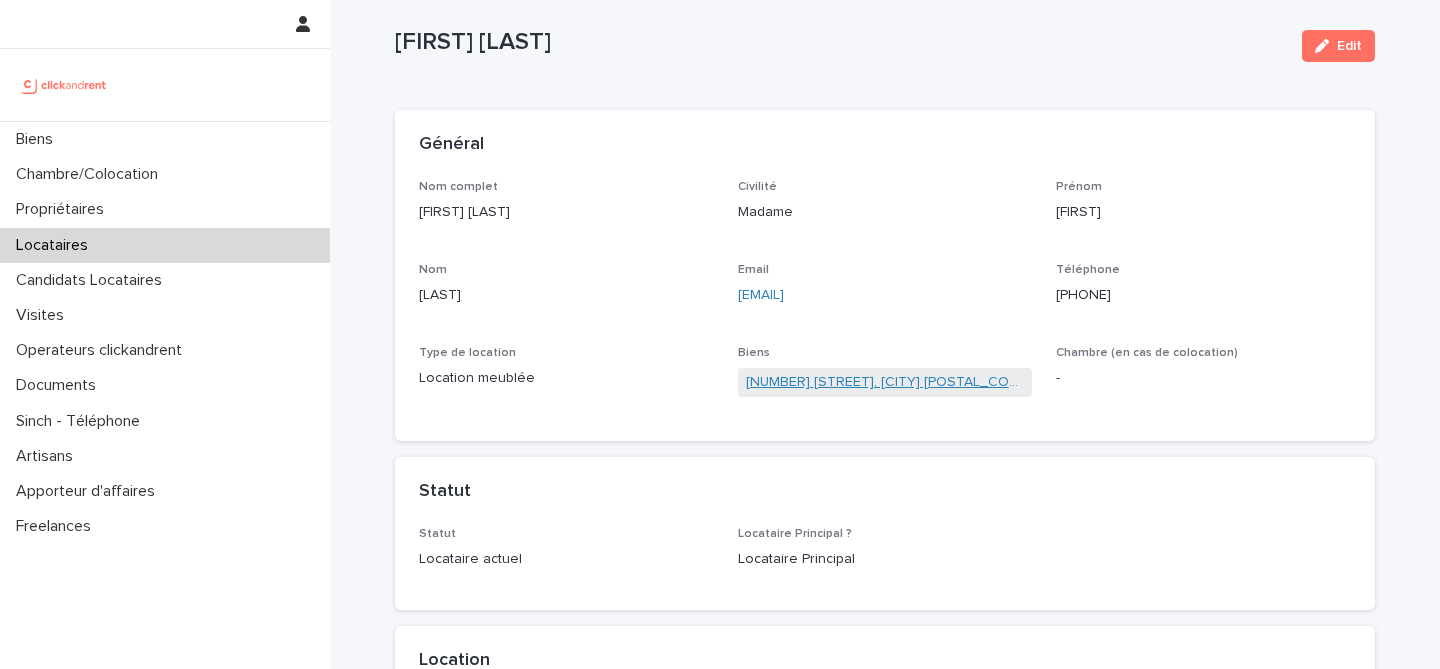 click on "[NUMBER] [STREET], [CITY] [POSTAL_CODE]" at bounding box center (885, 382) 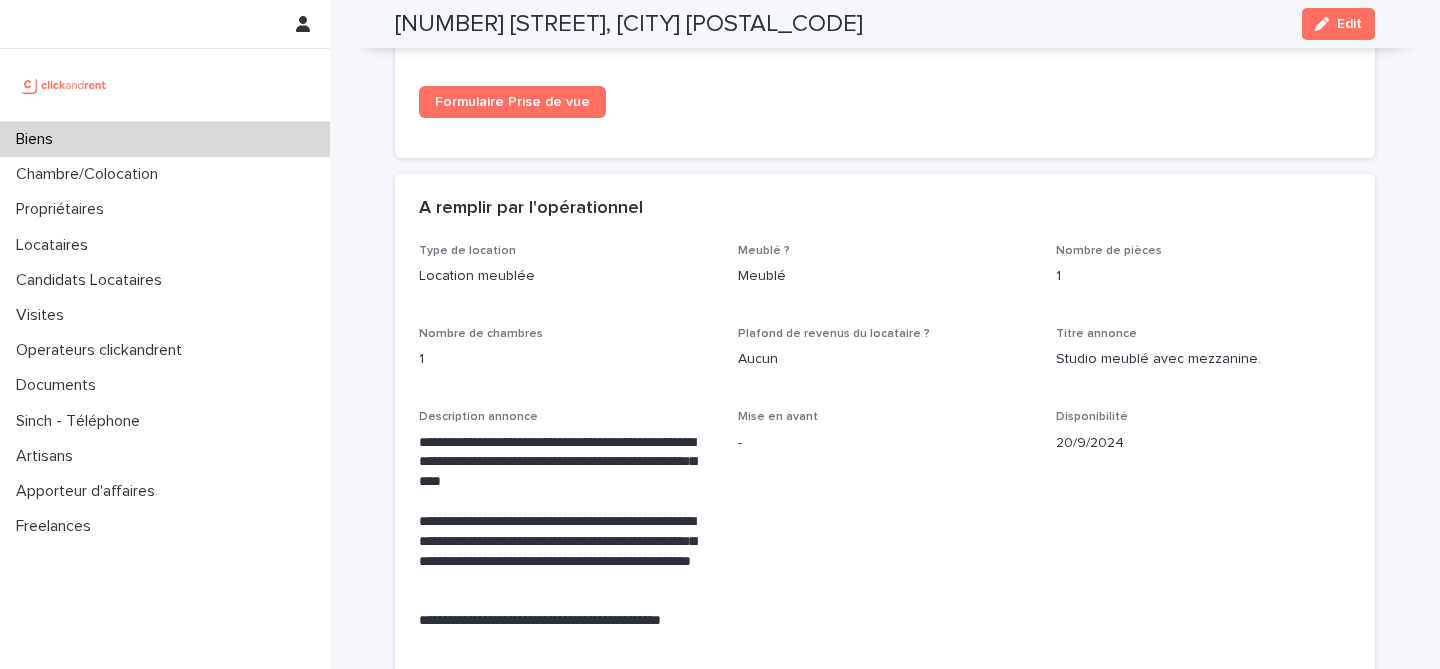scroll, scrollTop: 1015, scrollLeft: 0, axis: vertical 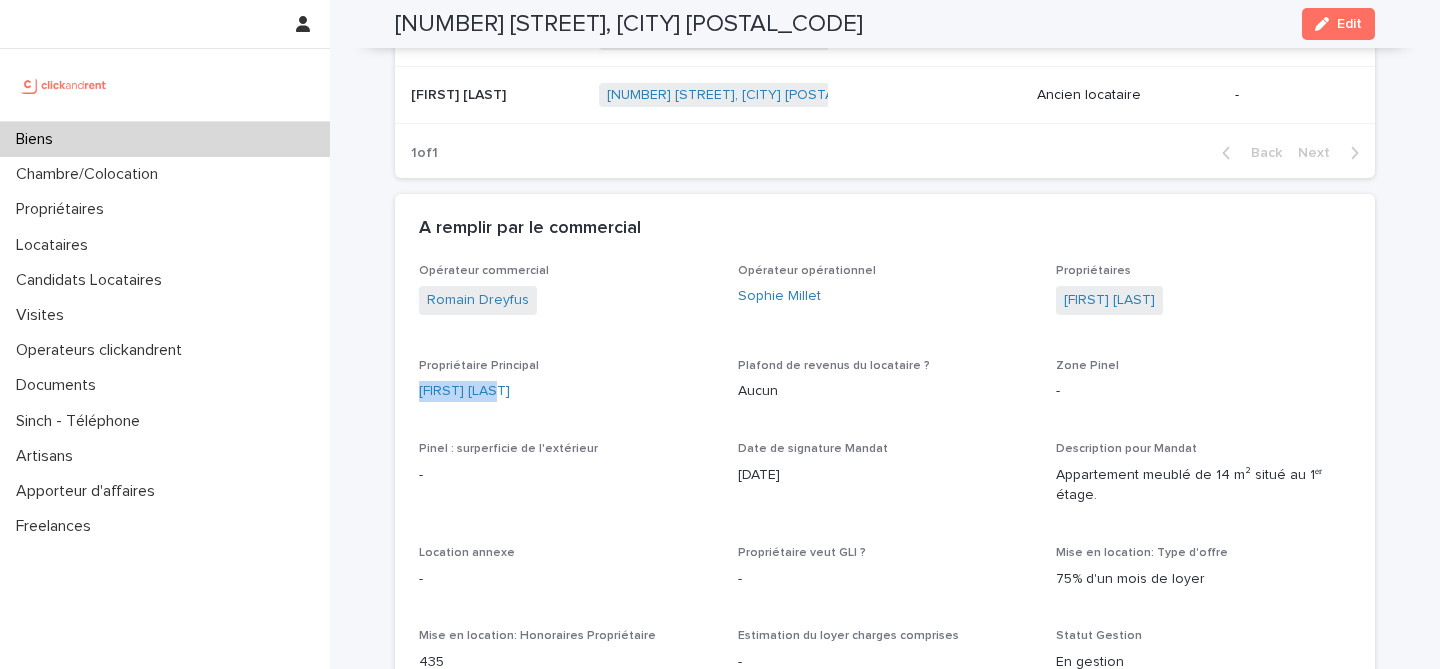 drag, startPoint x: 409, startPoint y: 456, endPoint x: 568, endPoint y: 467, distance: 159.38005 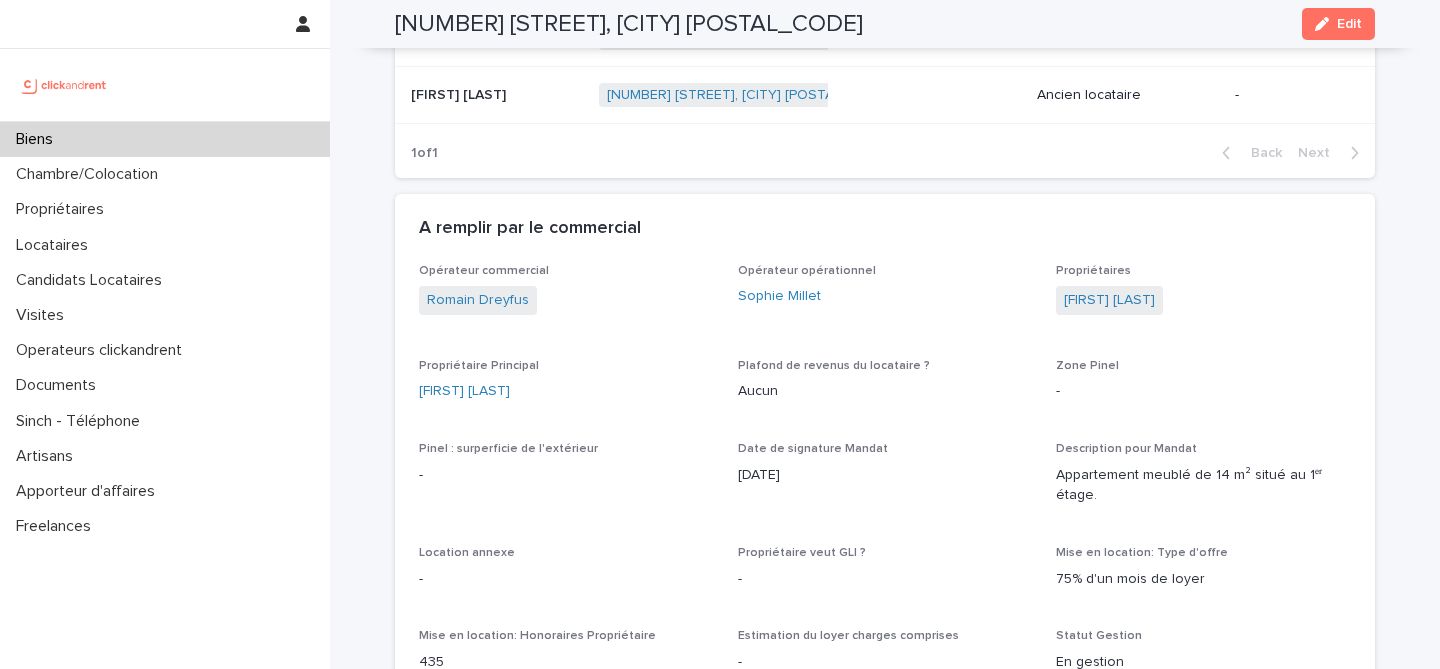click on "Plafond de revenus du locataire ?" at bounding box center [834, 366] 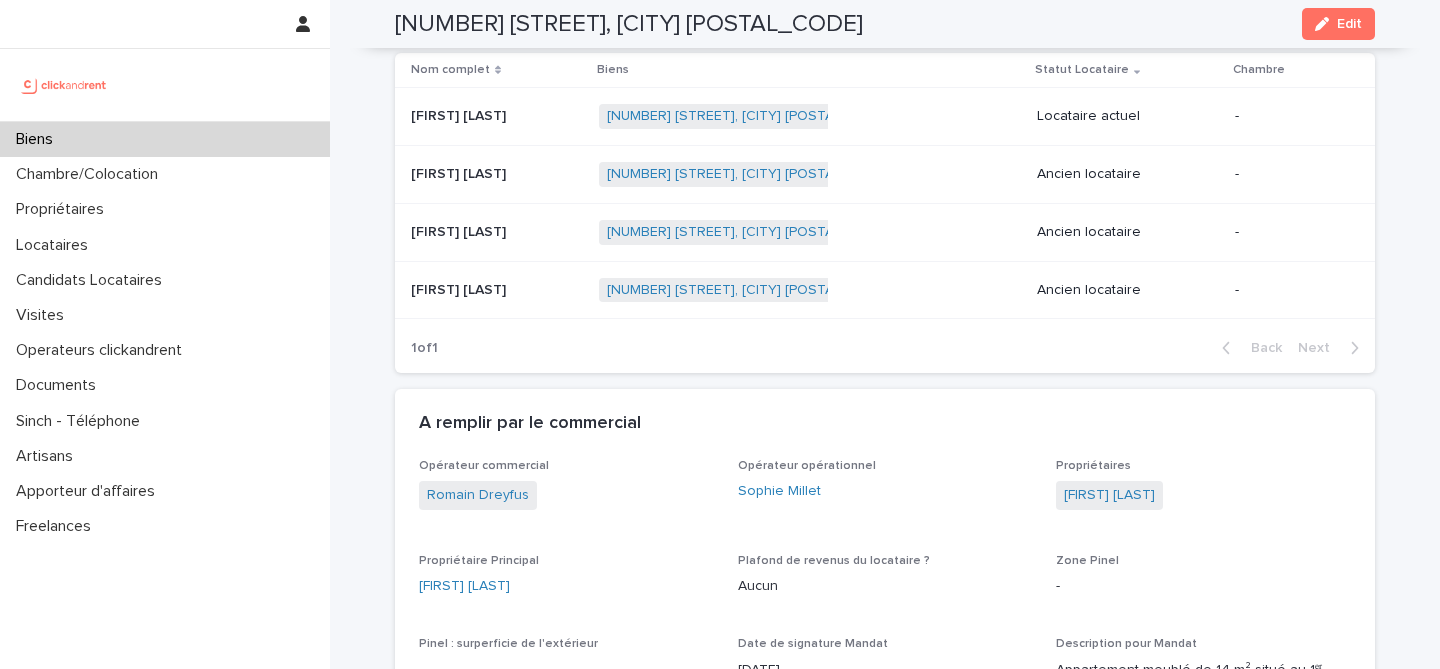 scroll, scrollTop: 819, scrollLeft: 0, axis: vertical 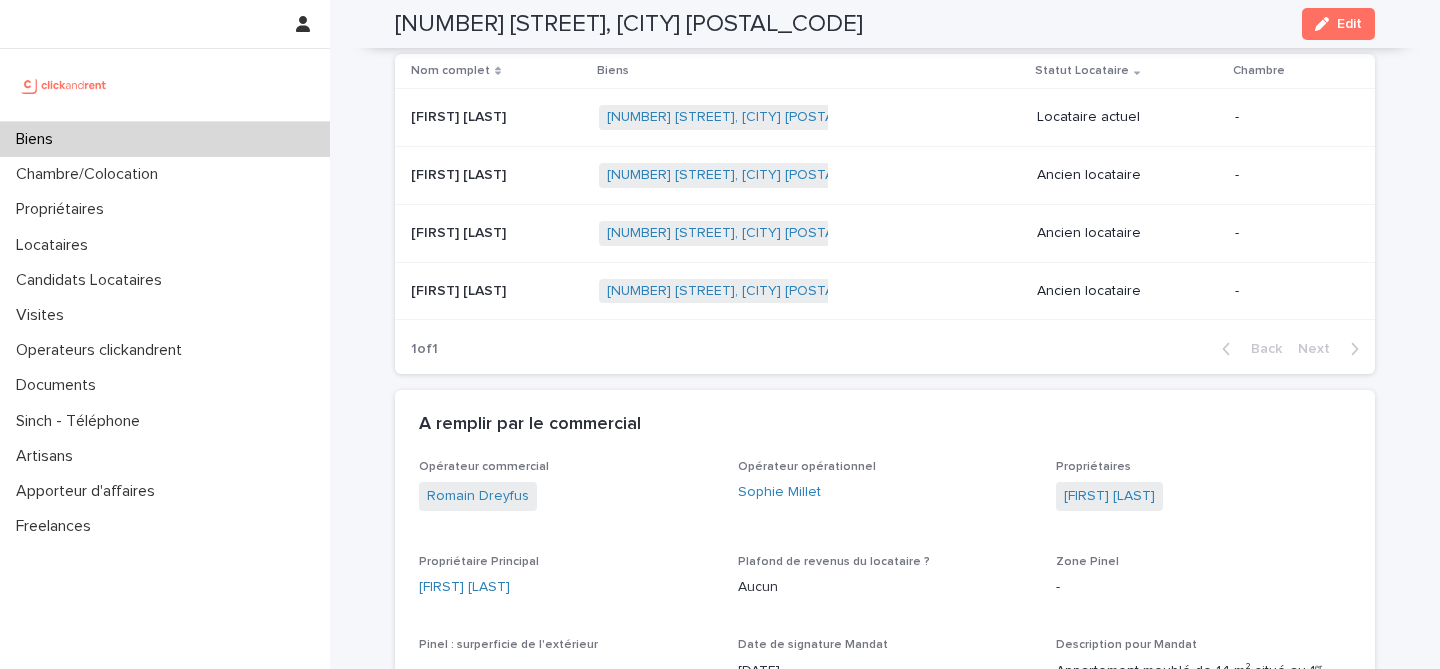 click at bounding box center [497, 117] 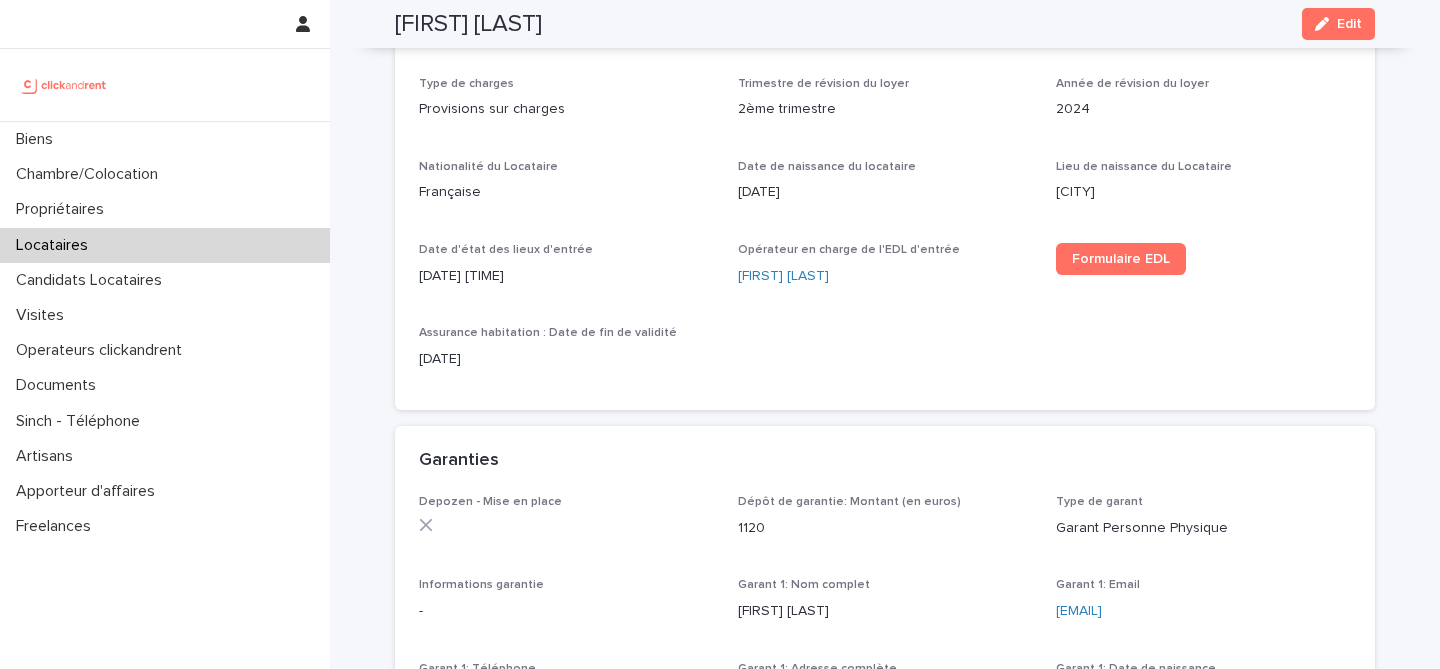 click on "[FIRST] [LAST]" at bounding box center [468, 24] 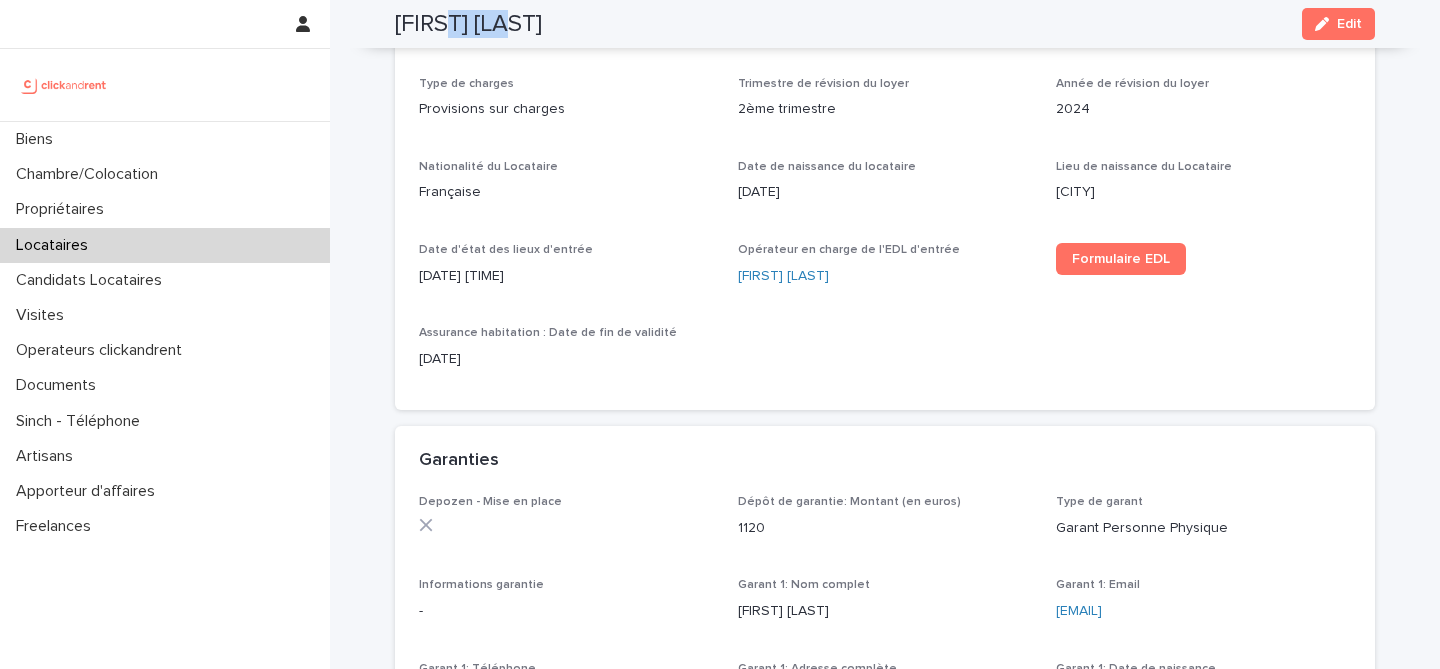 click on "[FIRST] [LAST]" at bounding box center [468, 24] 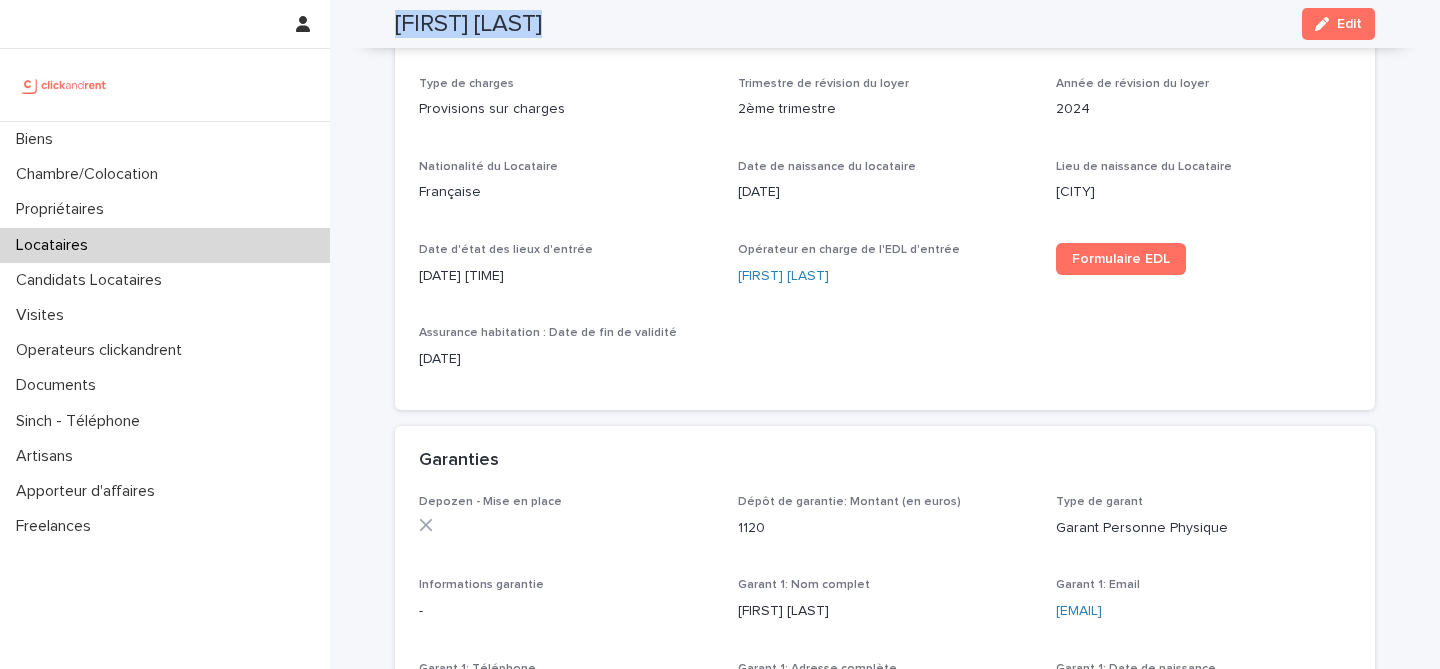 click on "[FIRST] [LAST]" at bounding box center [468, 24] 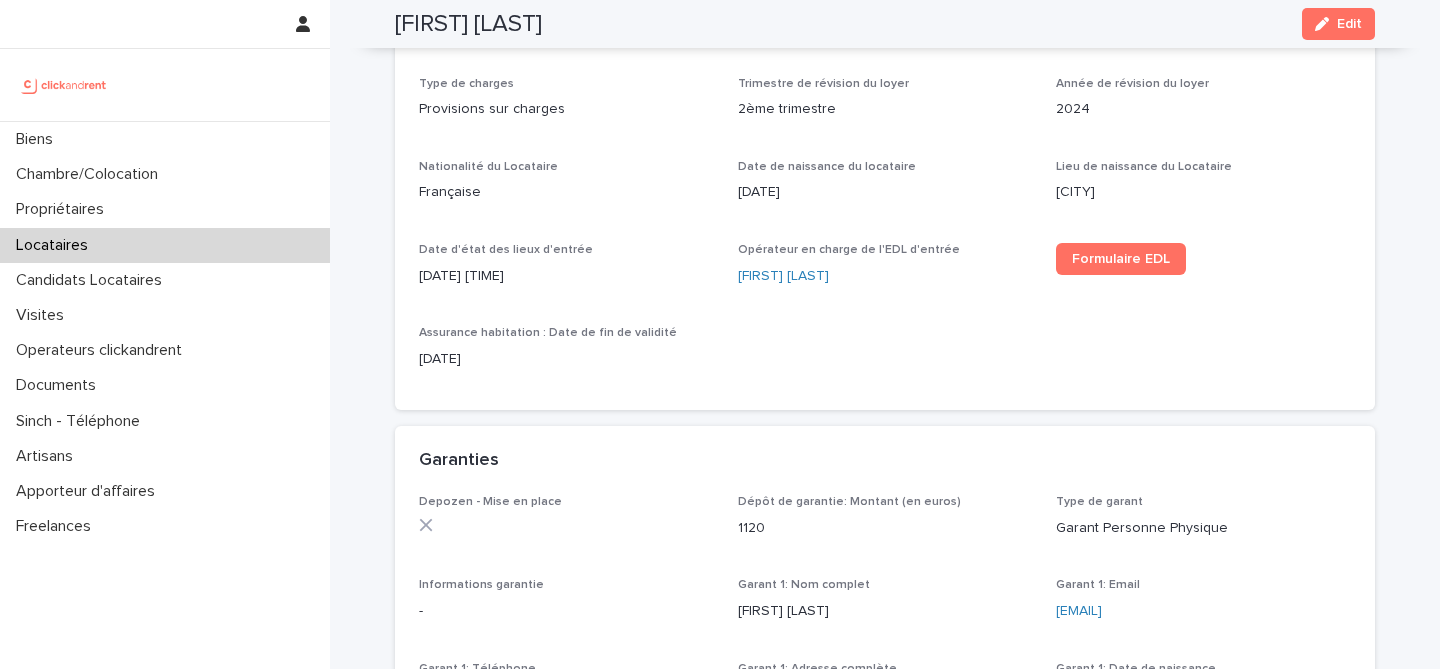 click on "[RENTAL_START_DATE] [DATE] [RENTAL_END_DATE] [DATE] [RENTAL_DURATION] [RENT_EXCLUDING_CHARGES] [CHARGES] [RENT_INCLUDING_CHARGES] [CHARGE_TYPE] [RENT_REVIEW_QUARTER] [RENT_REVIEW_YEAR] [NATIONALITY] [DATE_OF_BIRTH] [PLACE_OF_BIRTH] [MOVE_IN_DATE_CHECK] [DATE] [TIME] [CHECK_IN_OPERATOR] [FIRST] [LAST] [CHECK_IN_FORM] [HOME_INSURANCE] [EXPIRATION_DATE] [DATE]" at bounding box center [885, 160] 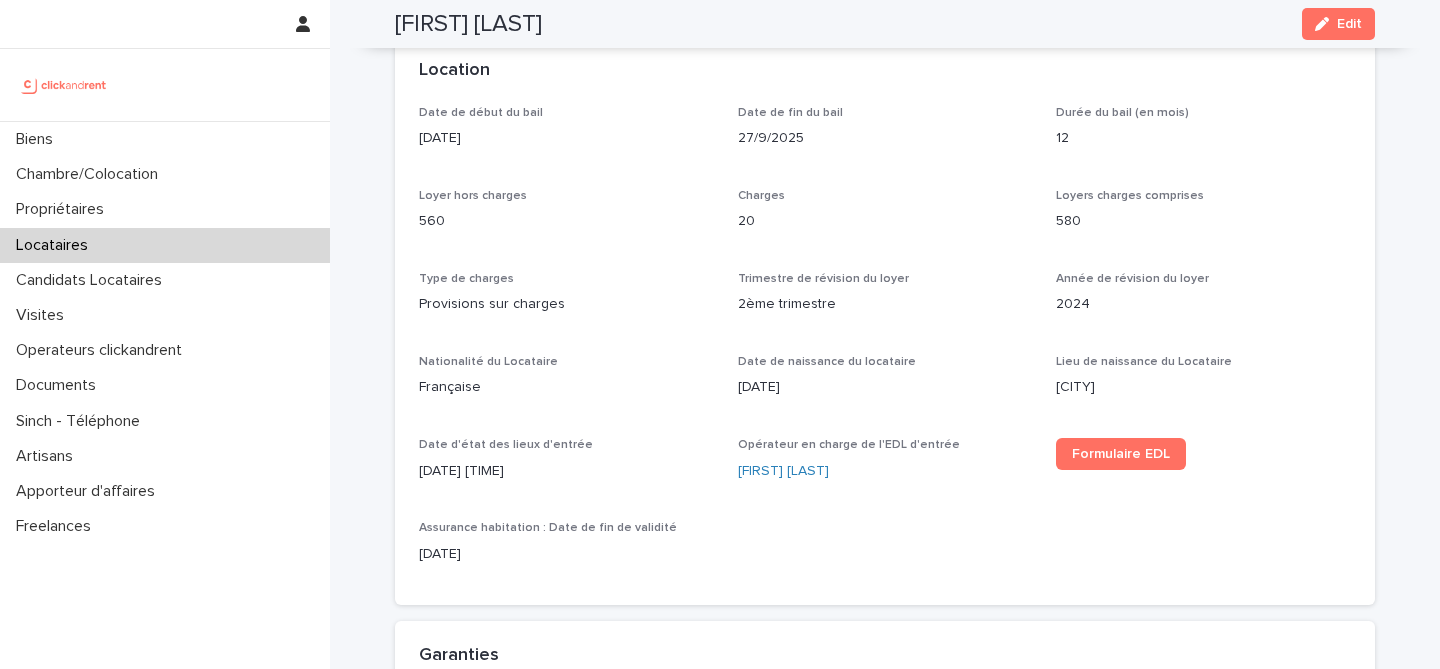 scroll, scrollTop: 619, scrollLeft: 0, axis: vertical 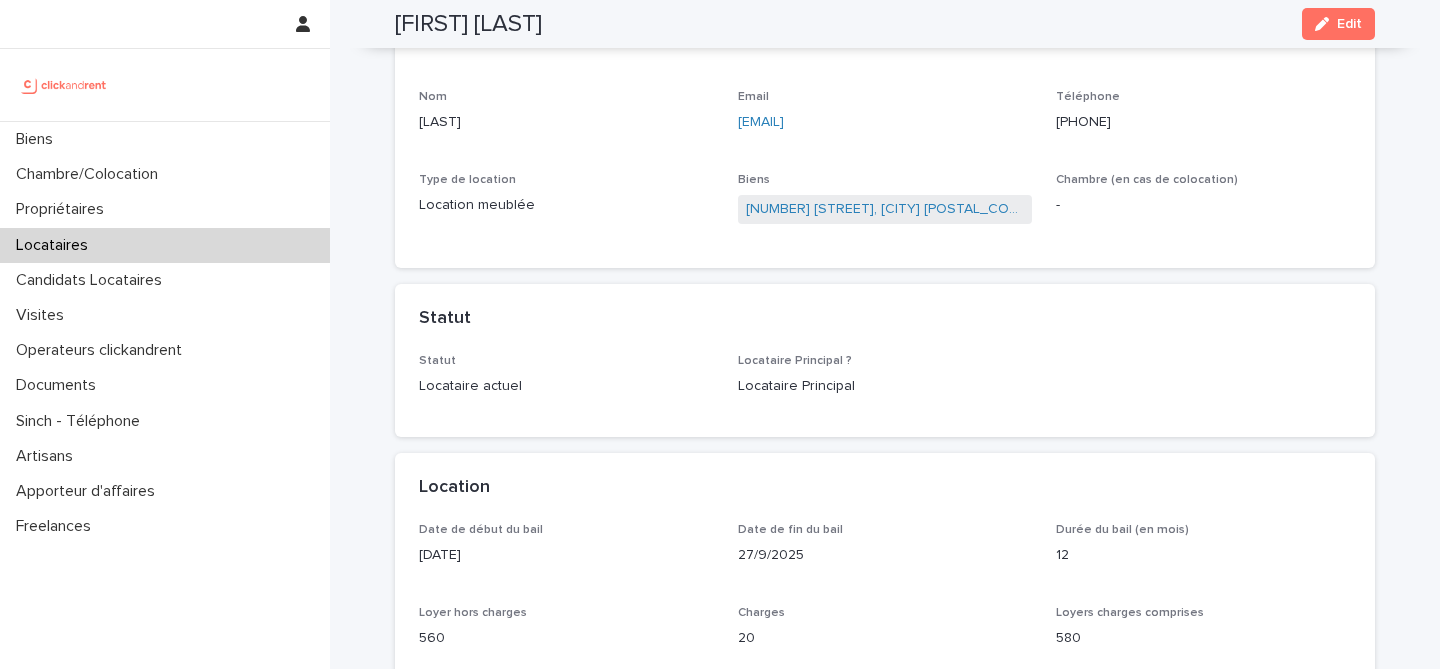 click on "[FIRST] [LAST]" at bounding box center [468, 24] 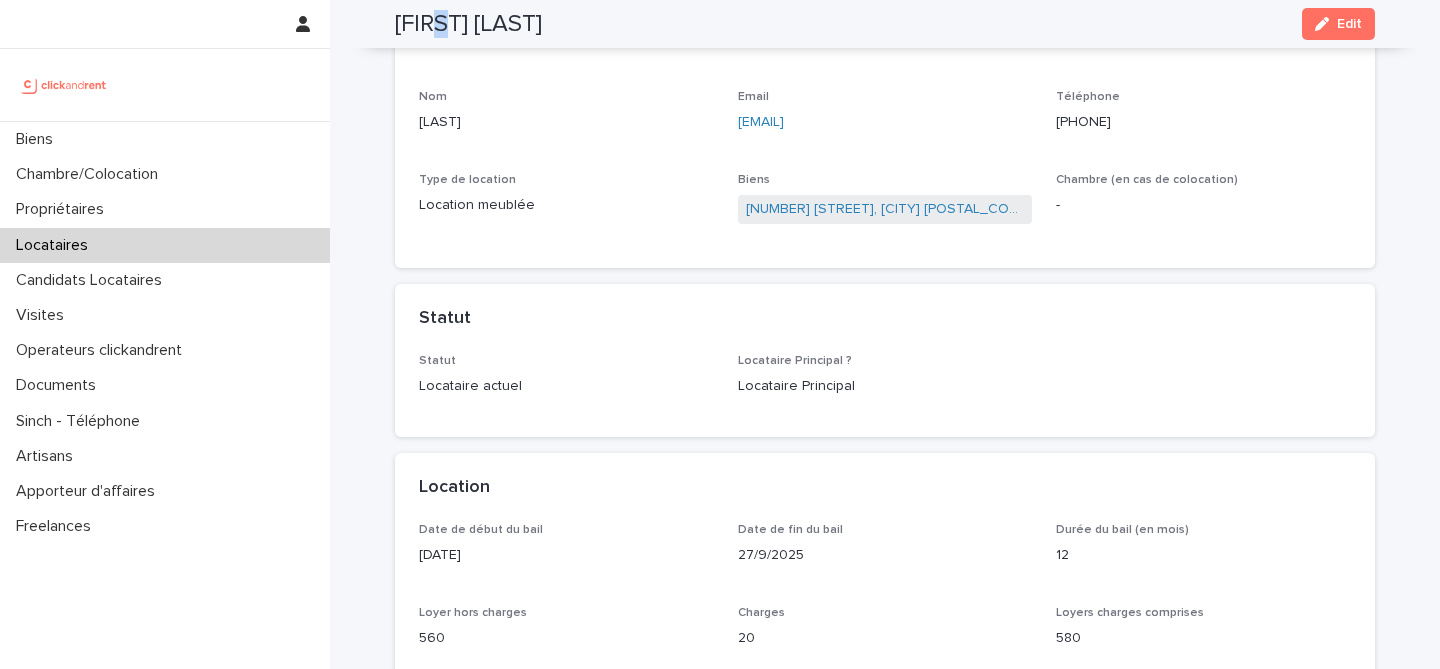 click on "[FIRST] [LAST]" at bounding box center (468, 24) 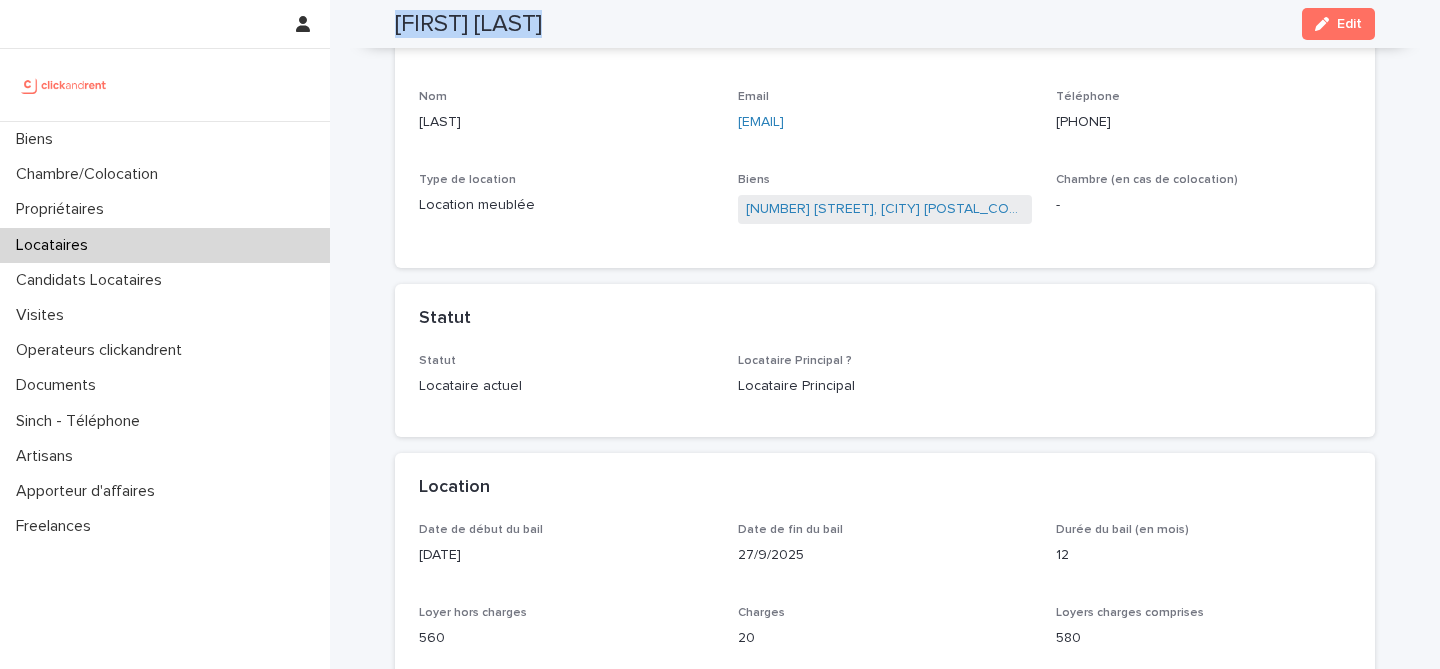 copy on "[FIRST] [LAST] [LAST]" 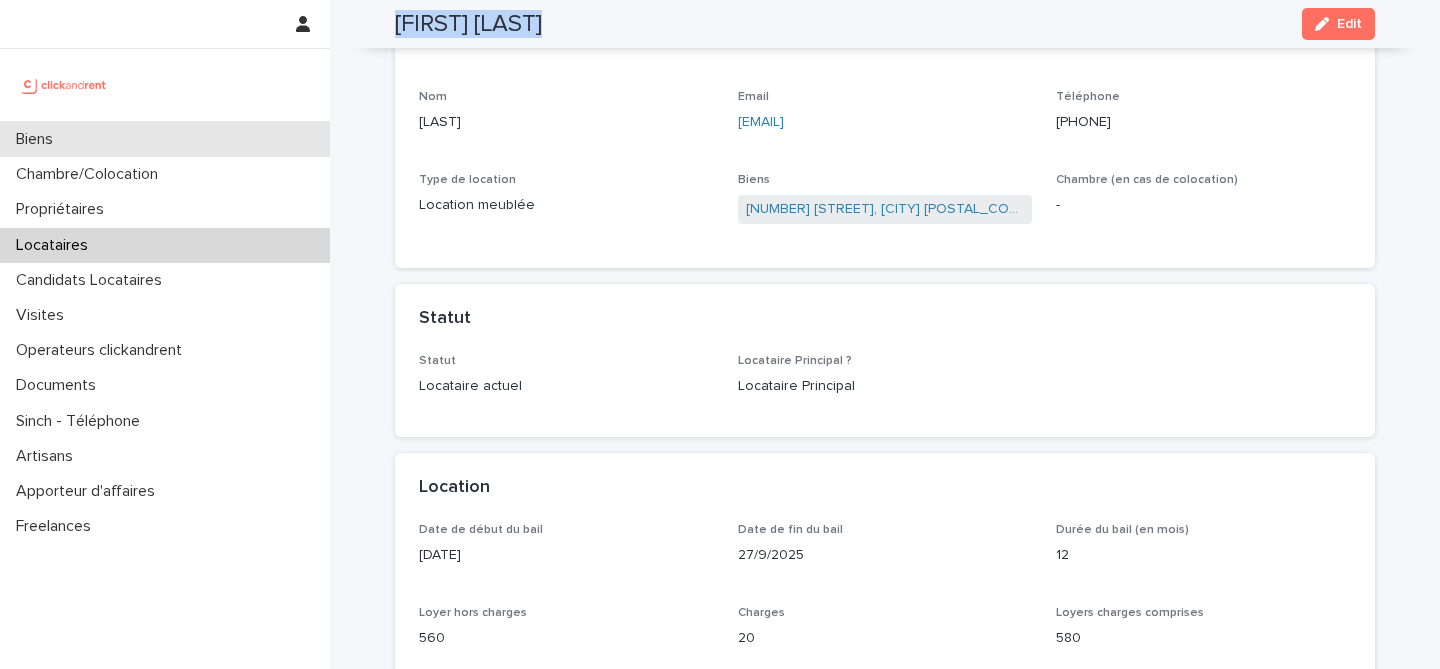 click on "Biens" at bounding box center [165, 139] 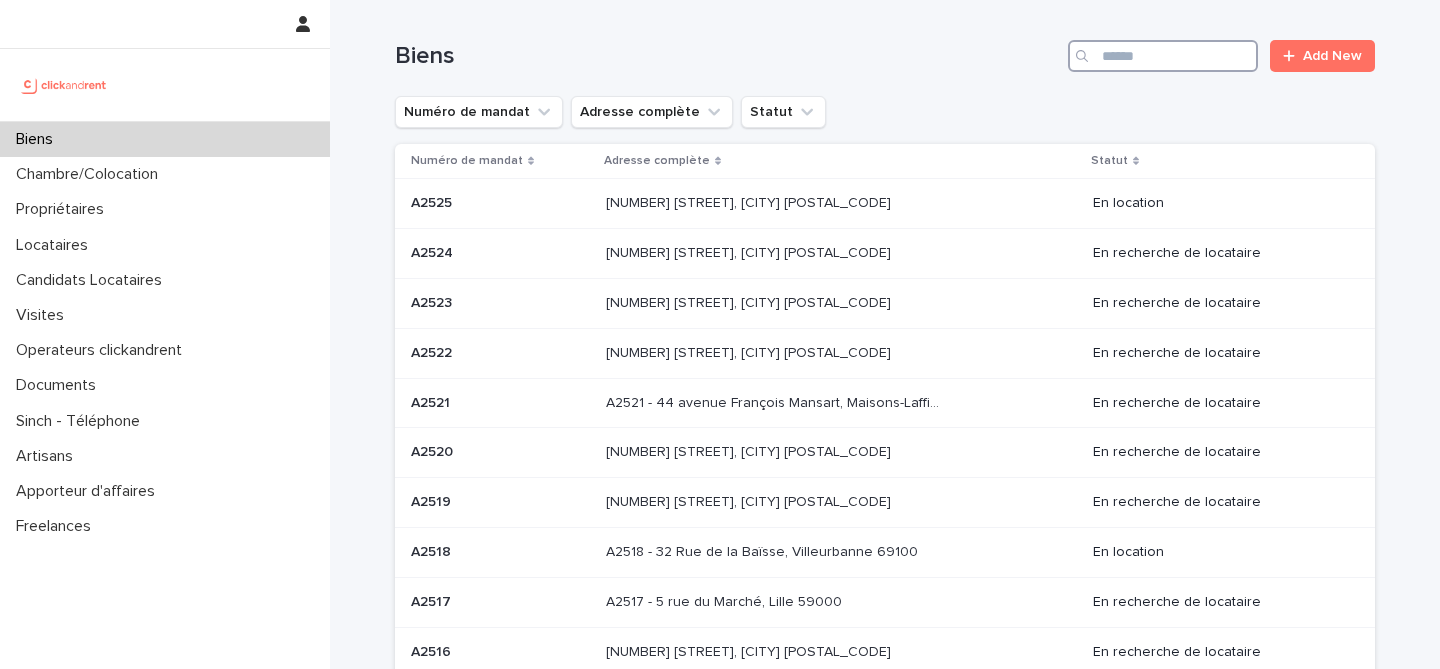 click at bounding box center (1163, 56) 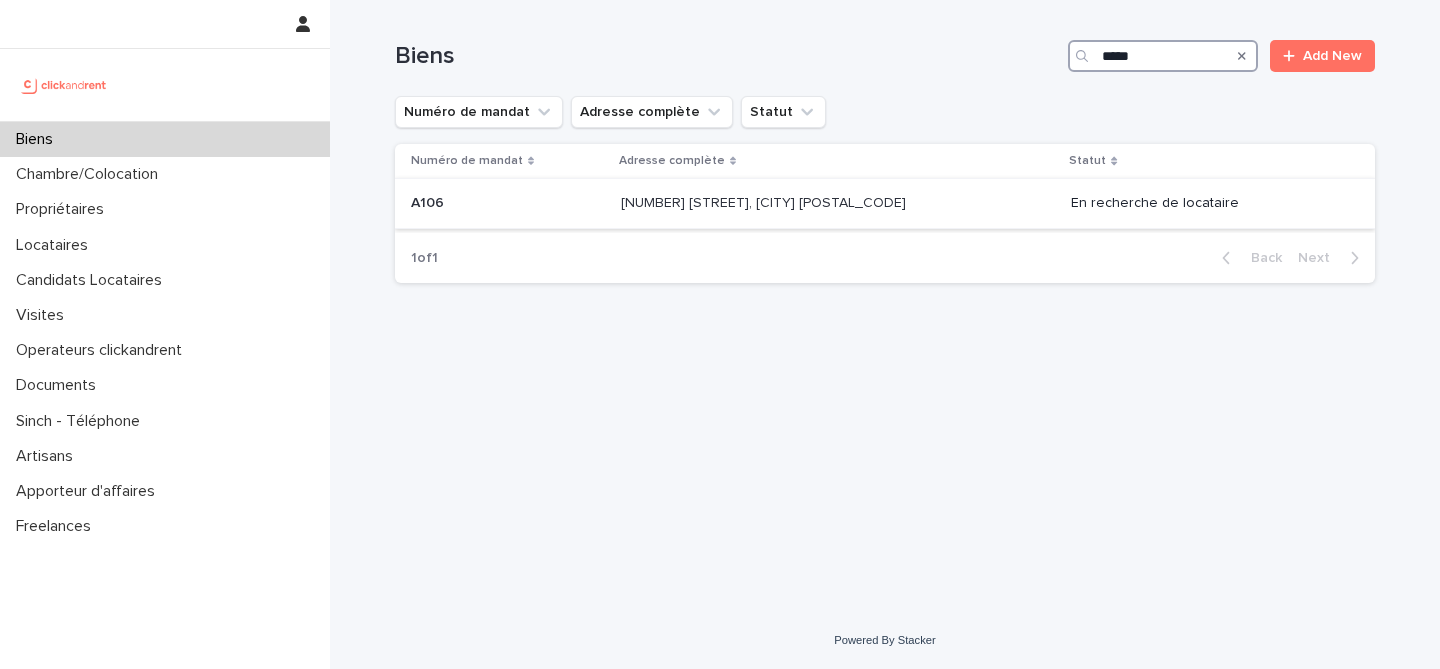 type on "****" 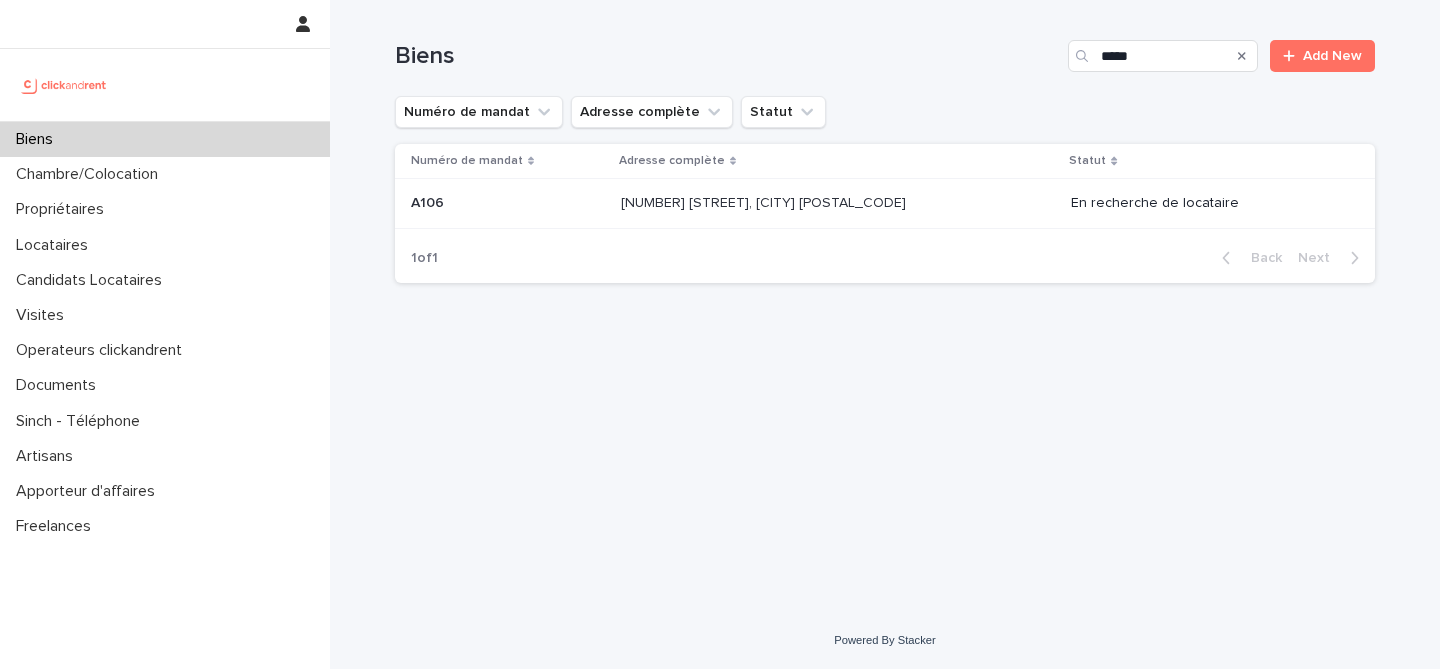 click on "A106 A106" at bounding box center (504, 204) 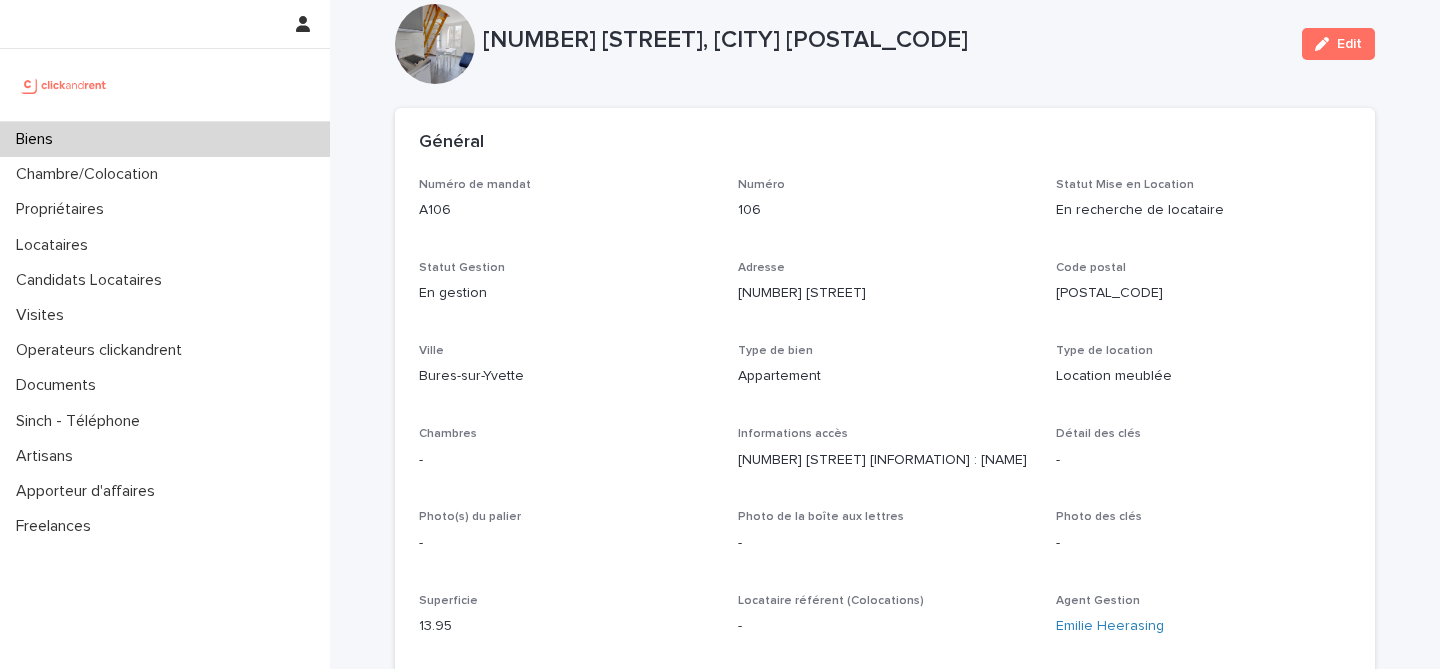 scroll, scrollTop: 49, scrollLeft: 0, axis: vertical 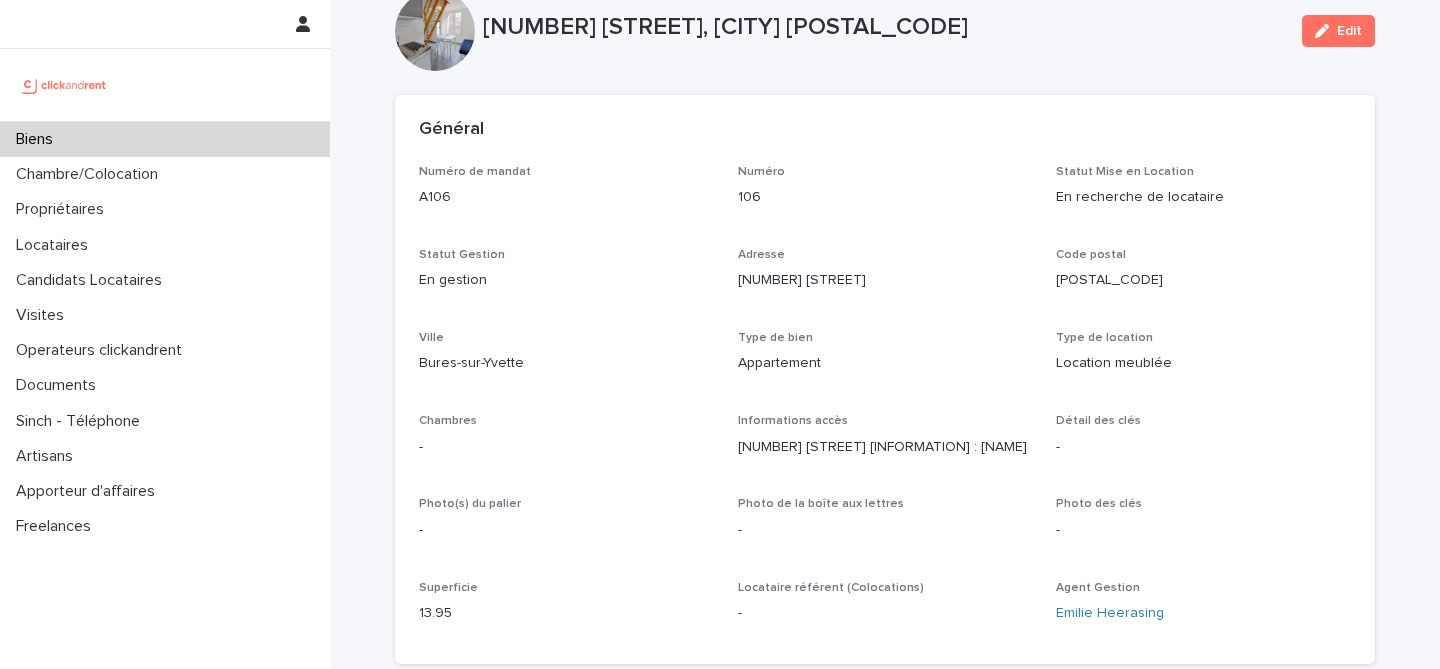 click on "[NUMBER] [STREET], [CITY] [POSTAL_CODE]" at bounding box center [884, 27] 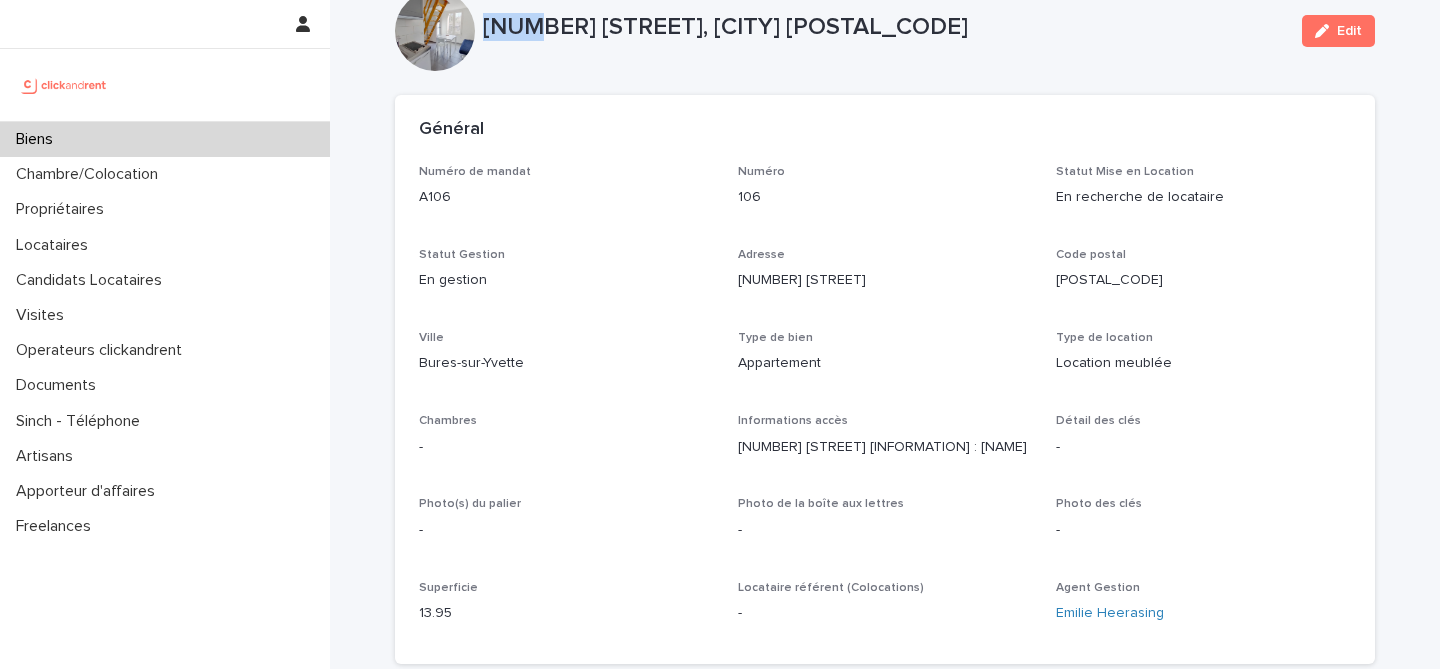 click on "[NUMBER] [STREET], [CITY] [POSTAL_CODE]" at bounding box center (884, 27) 